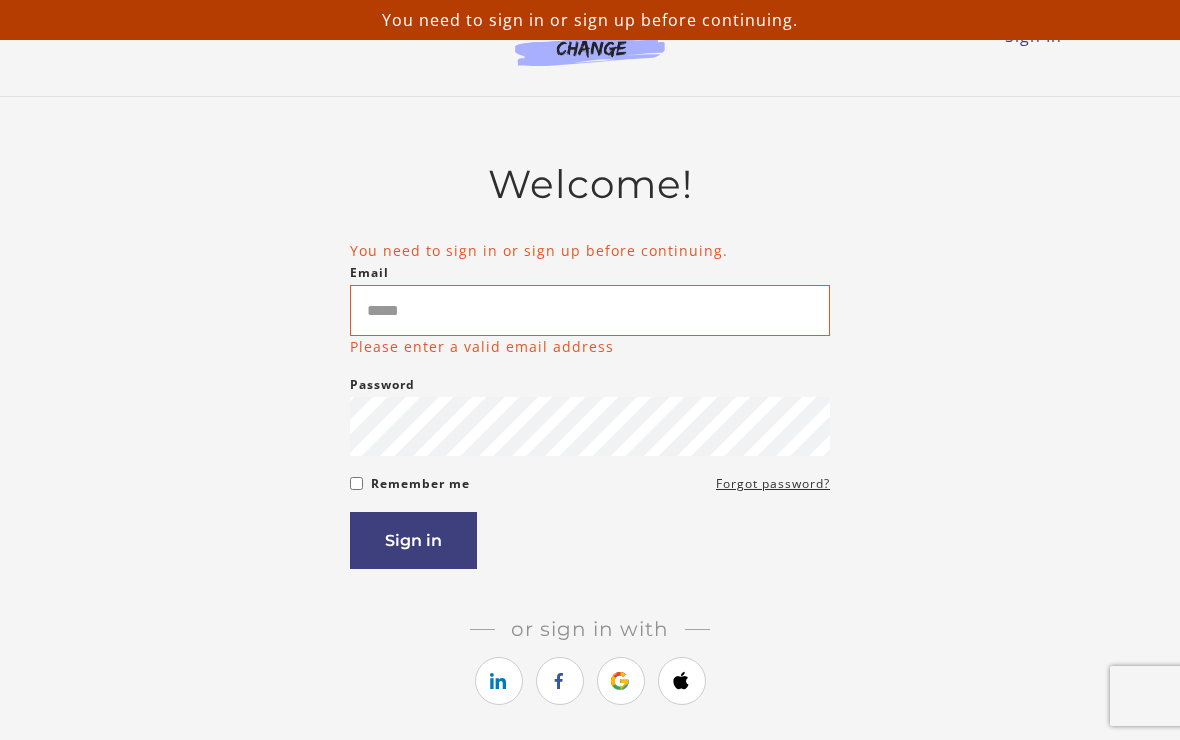 scroll, scrollTop: 81, scrollLeft: 0, axis: vertical 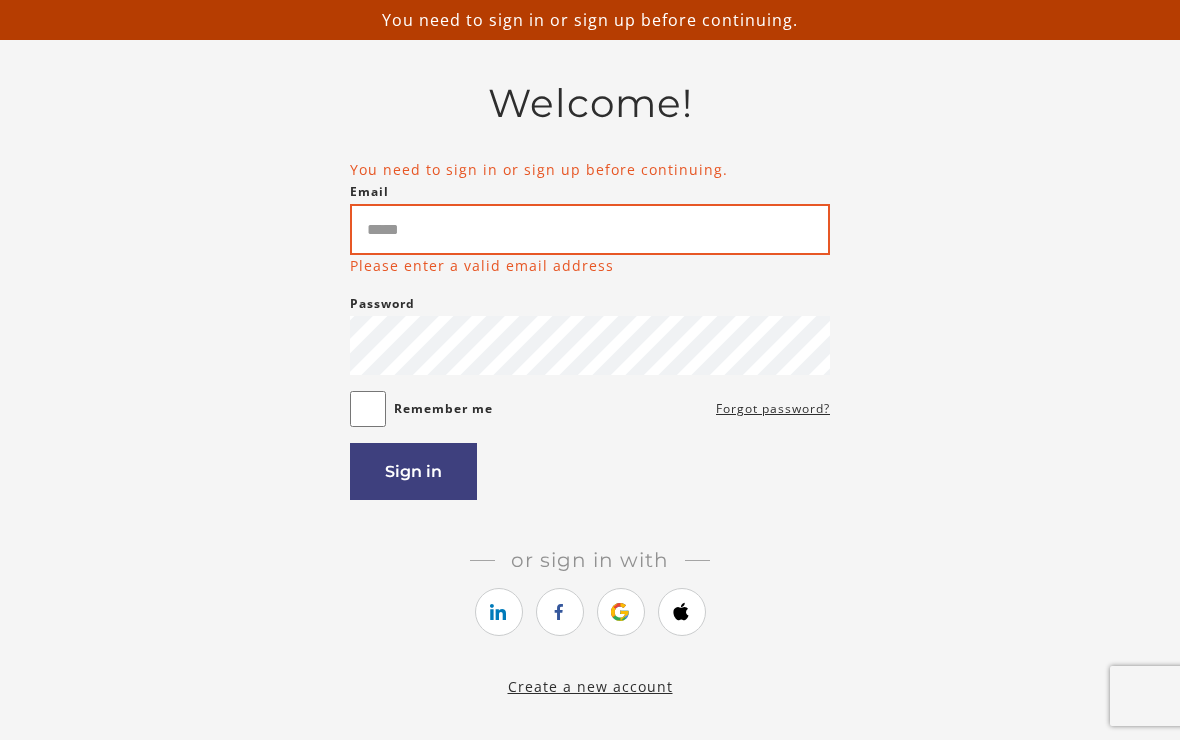 click on "Email" at bounding box center (590, 229) 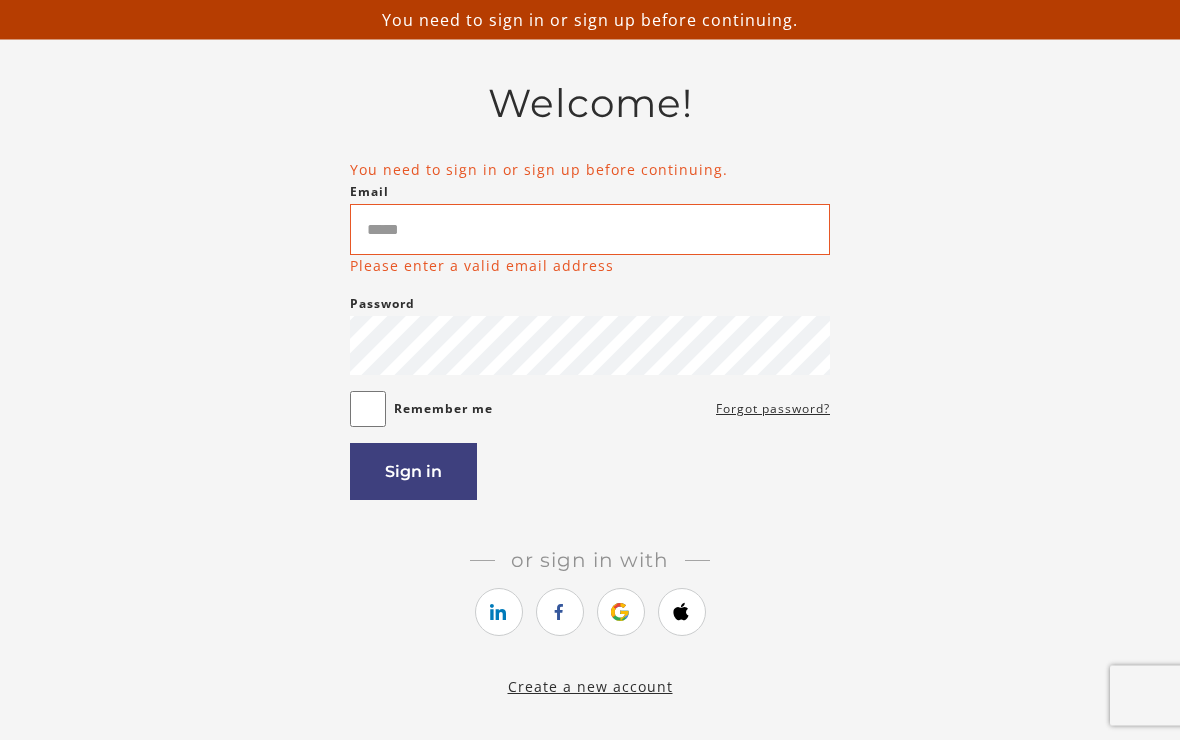 click on "Password
Password must be at least 8 characters" at bounding box center (590, 334) 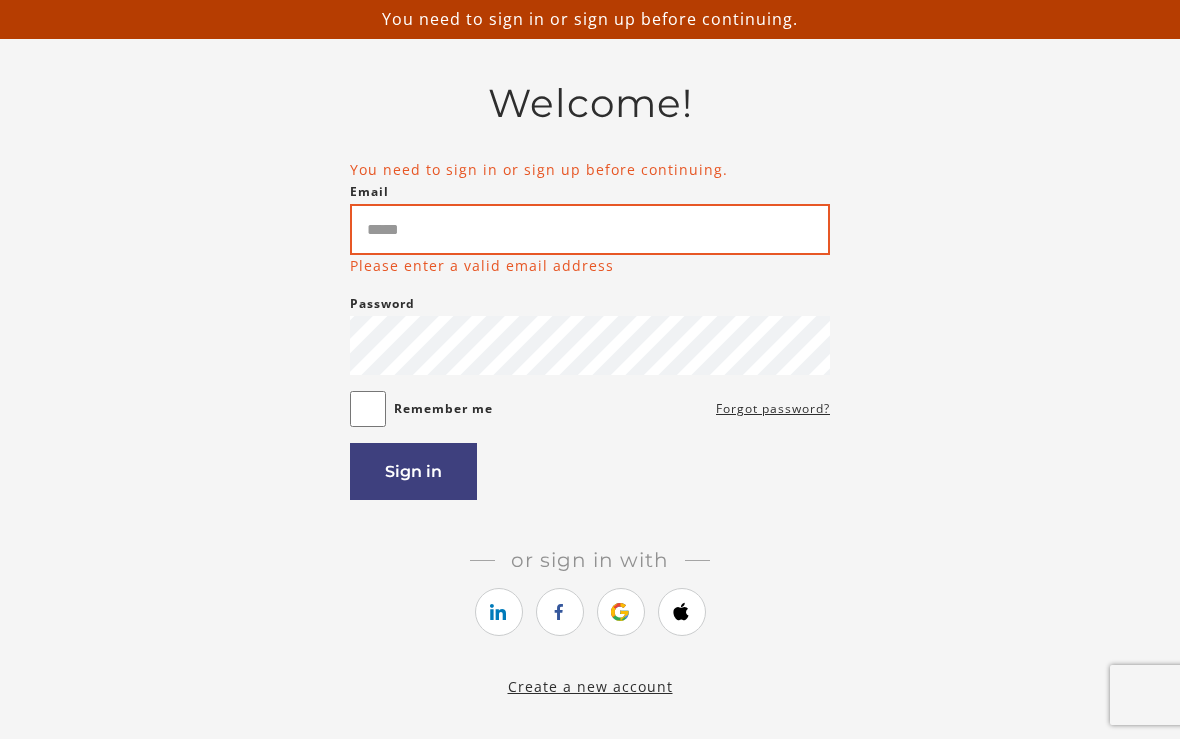 click on "Email" at bounding box center [590, 230] 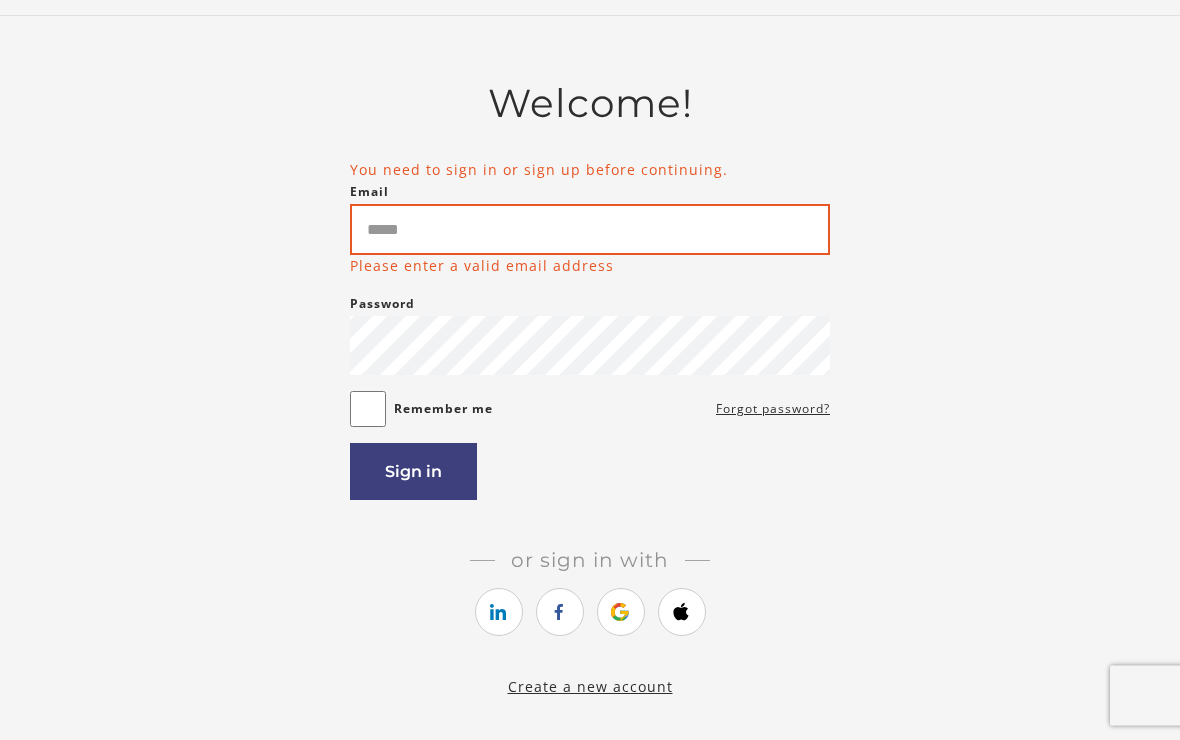 type on "**********" 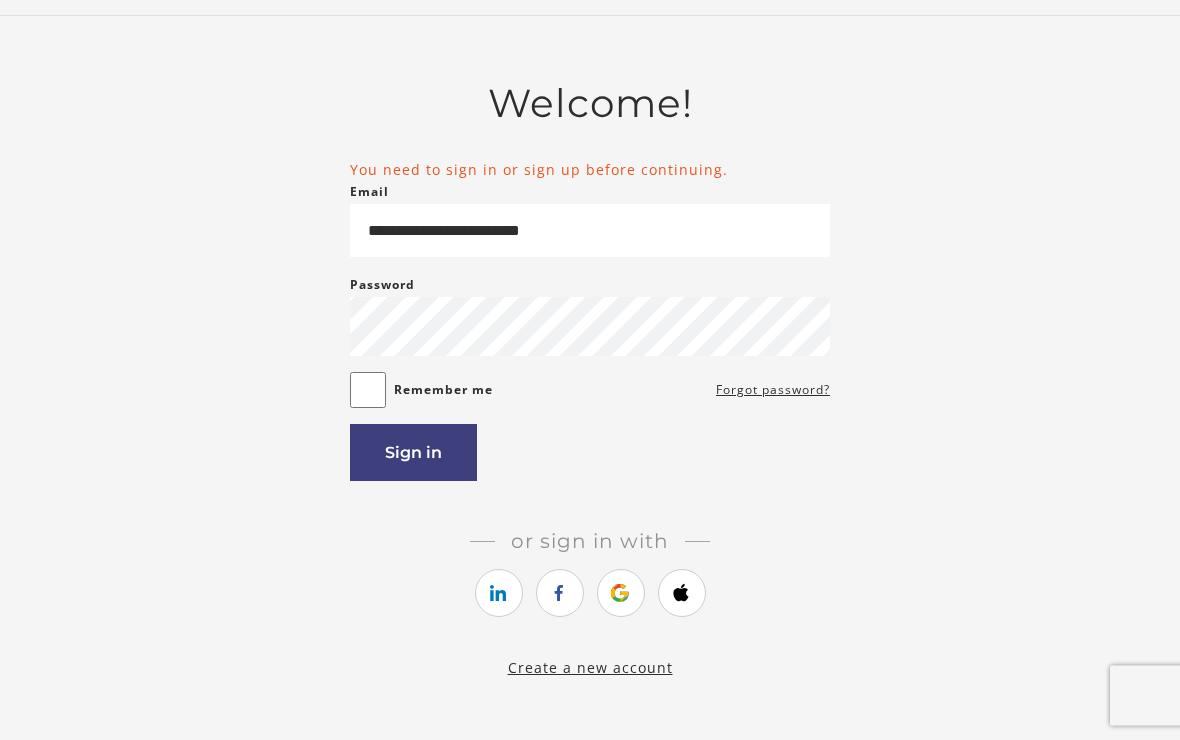 scroll, scrollTop: 81, scrollLeft: 0, axis: vertical 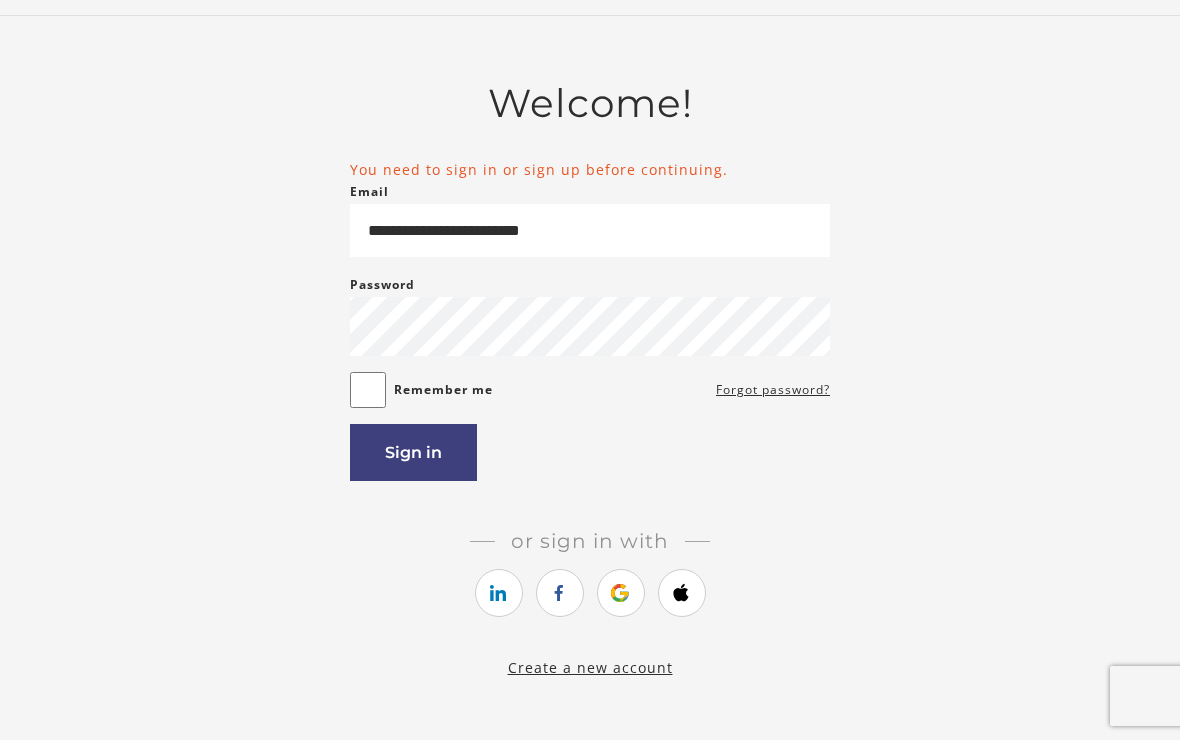 click on "Sign in" at bounding box center [413, 452] 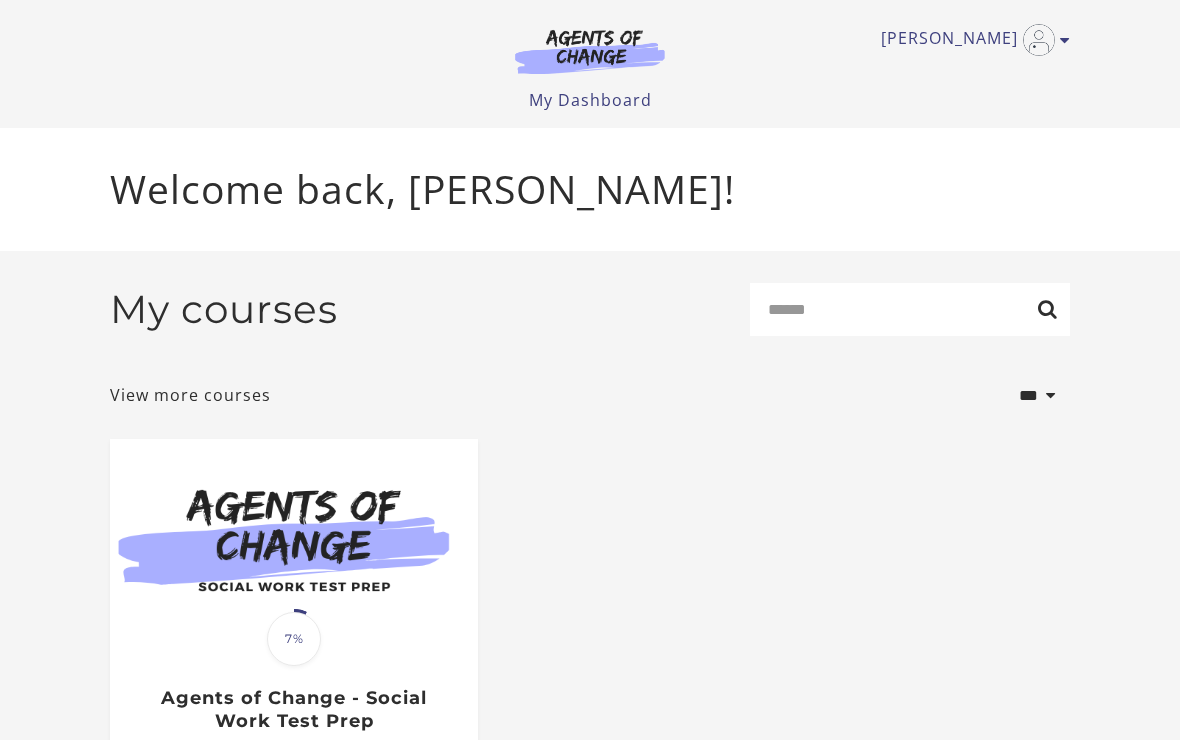 scroll, scrollTop: 0, scrollLeft: 0, axis: both 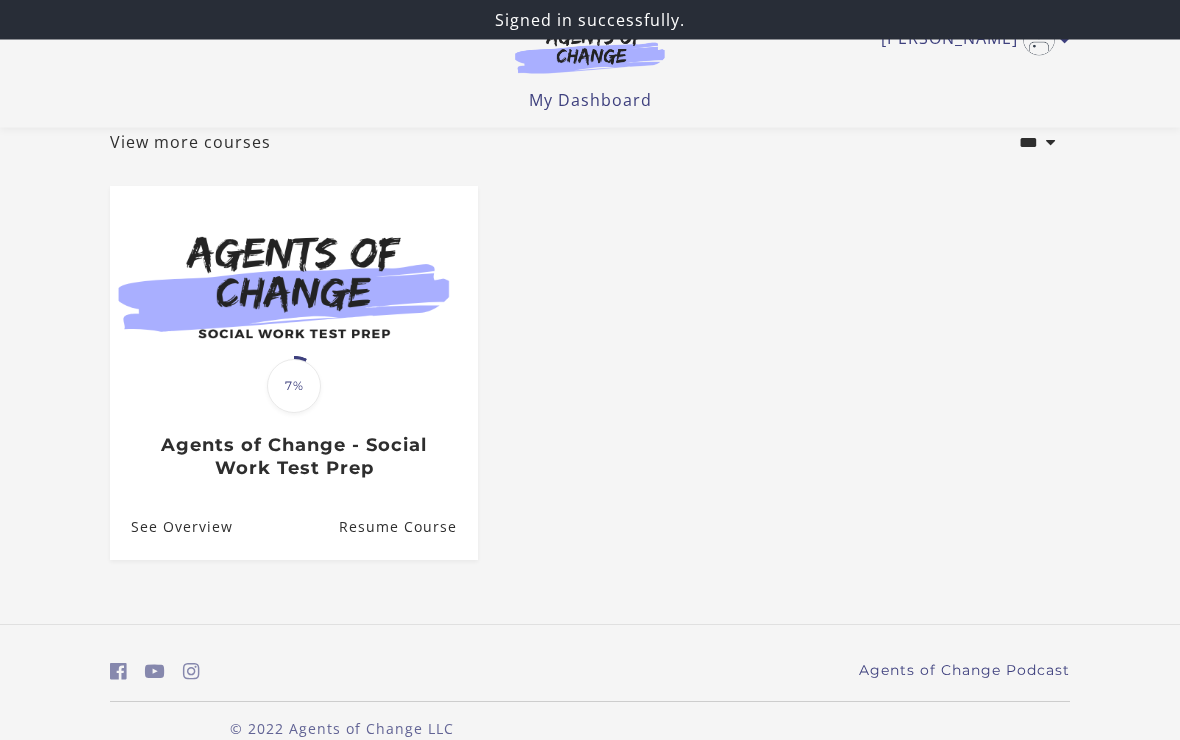click on "Resume Course" at bounding box center (408, 528) 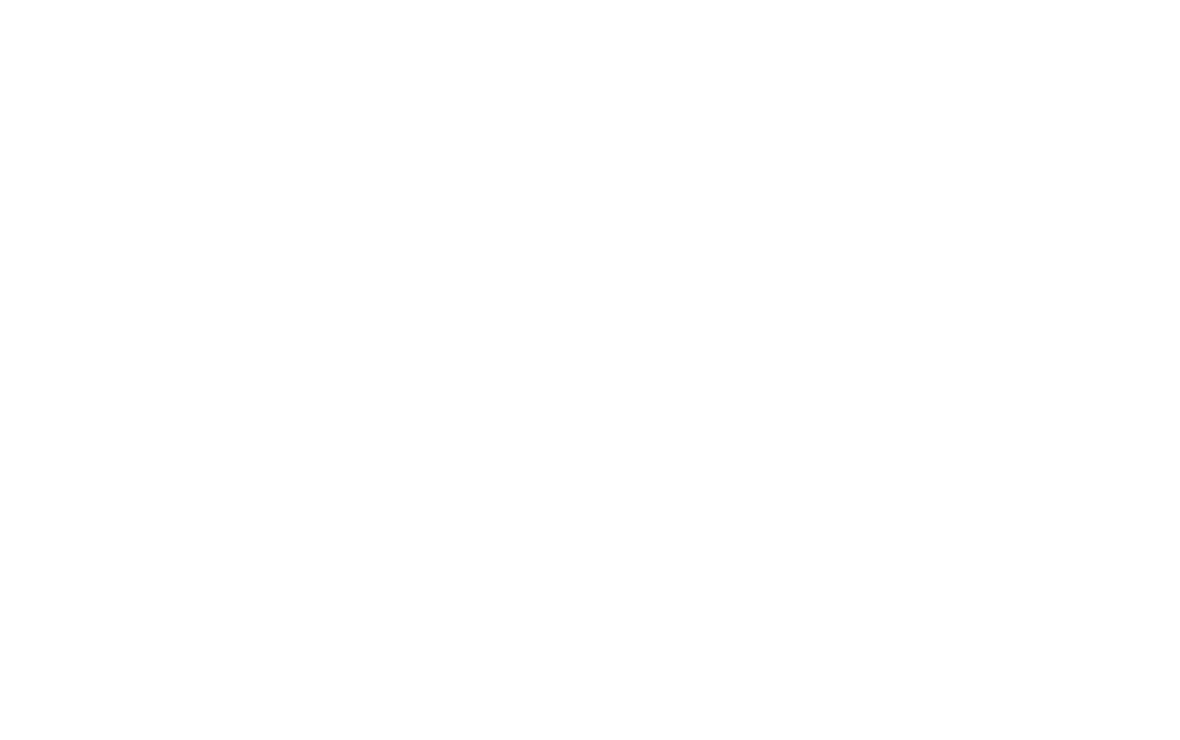 scroll, scrollTop: 0, scrollLeft: 0, axis: both 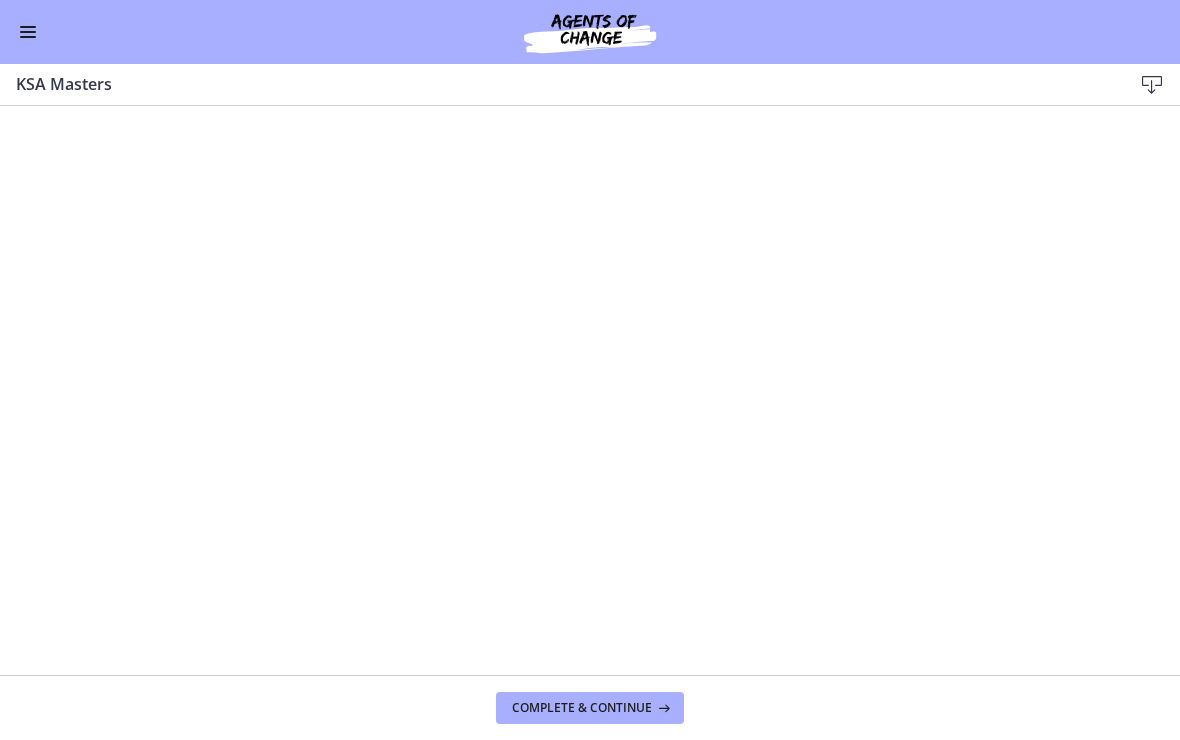 click on "Complete & continue" at bounding box center [590, 708] 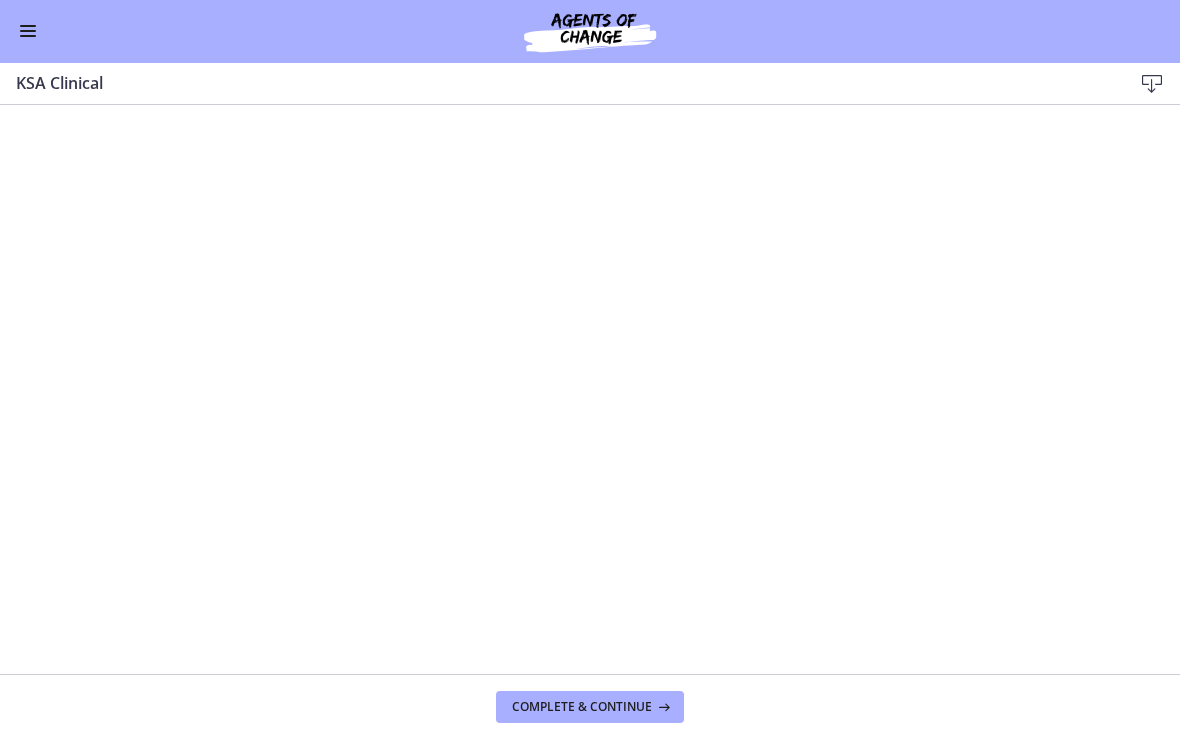 click on "Complete & continue" at bounding box center [582, 708] 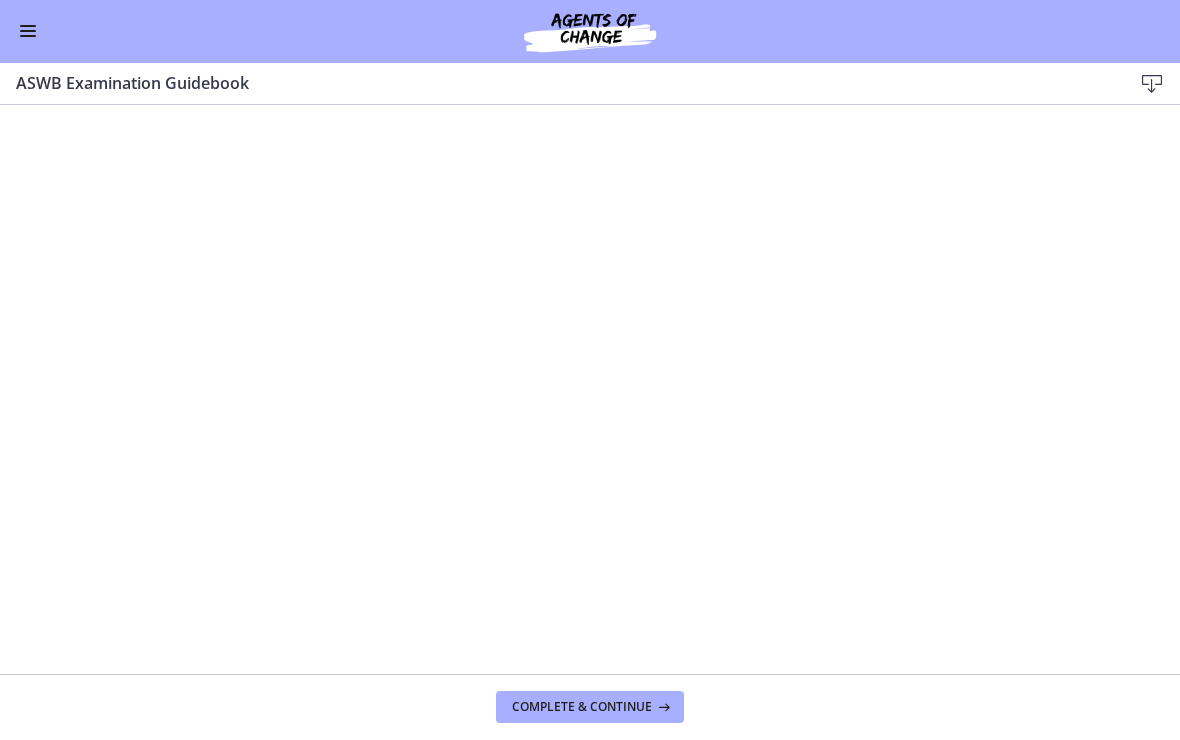 click at bounding box center (28, 37) 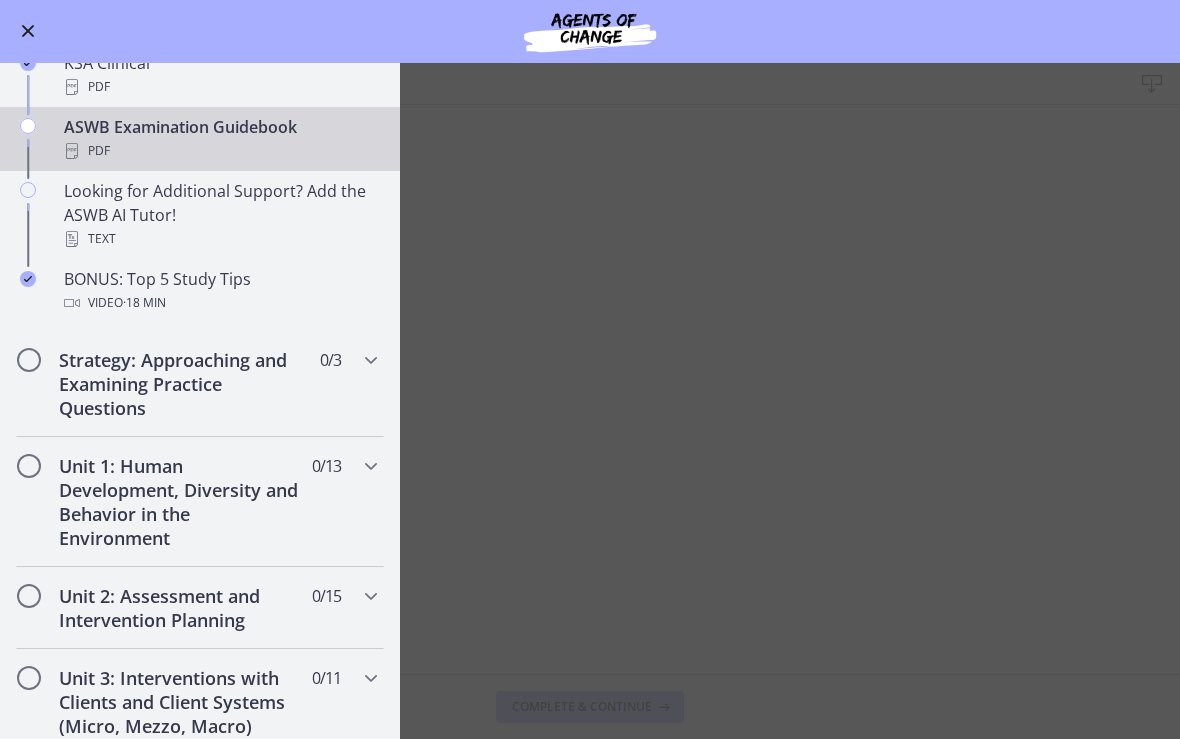 scroll, scrollTop: 968, scrollLeft: 0, axis: vertical 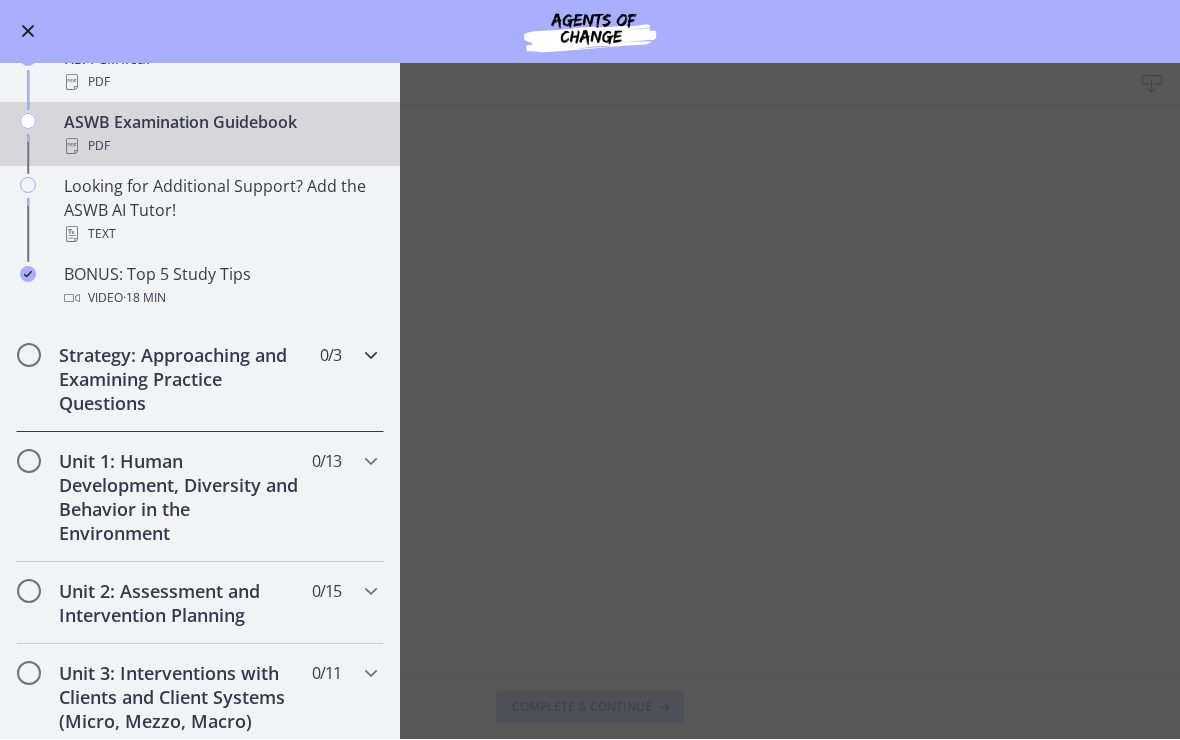 click on "Strategy: Approaching and Examining Practice Questions" at bounding box center (181, 380) 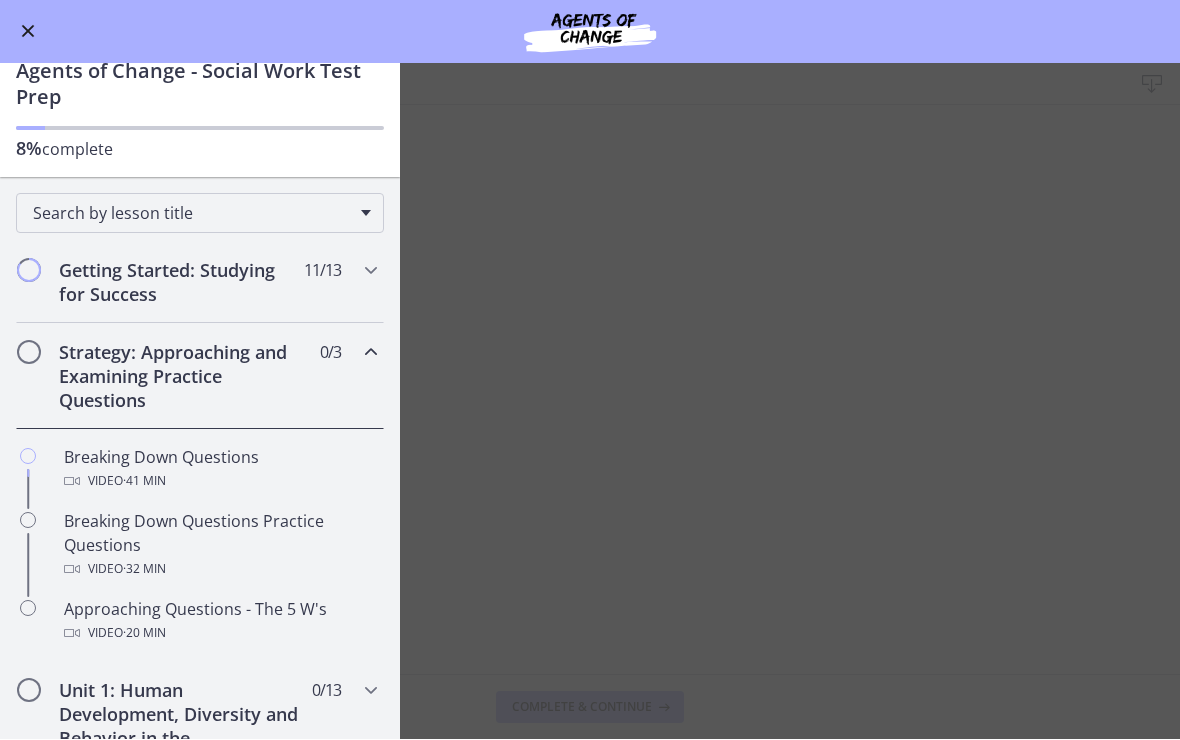 scroll, scrollTop: 53, scrollLeft: 0, axis: vertical 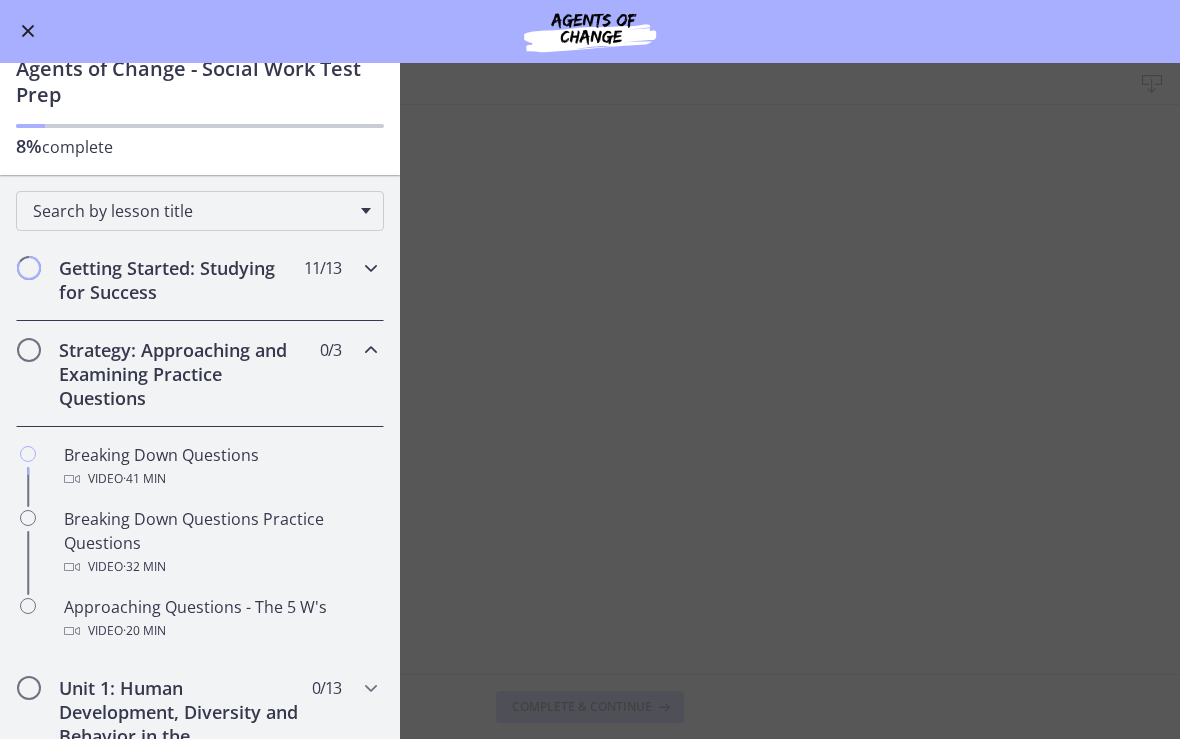 click on "Getting Started: Studying for Success
11  /  13
Completed" at bounding box center [200, 281] 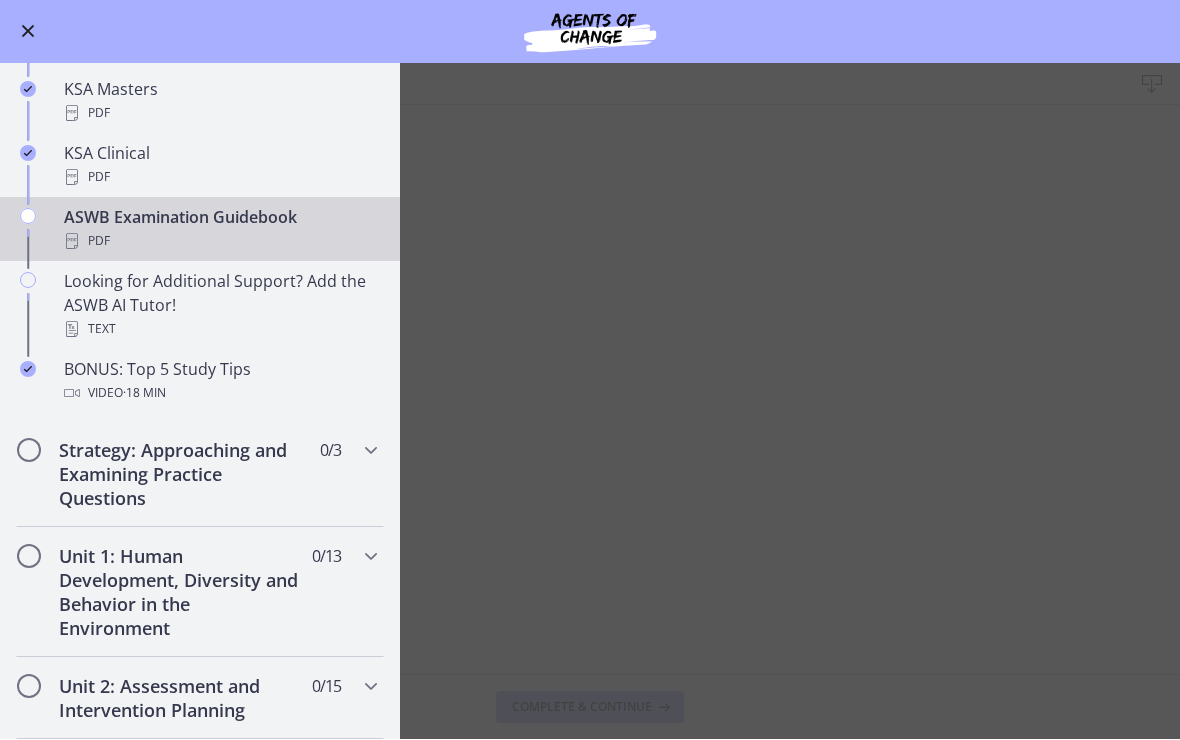 scroll, scrollTop: 874, scrollLeft: 0, axis: vertical 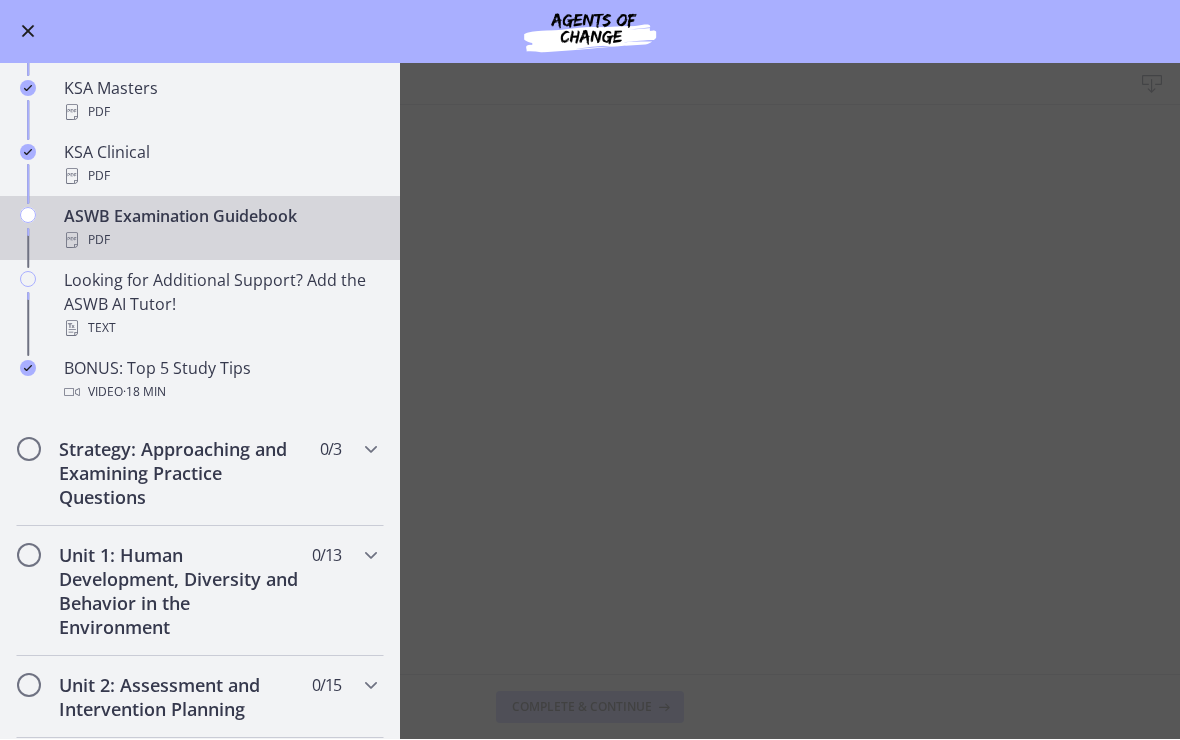 click on "Video
·  18 min" at bounding box center (220, 393) 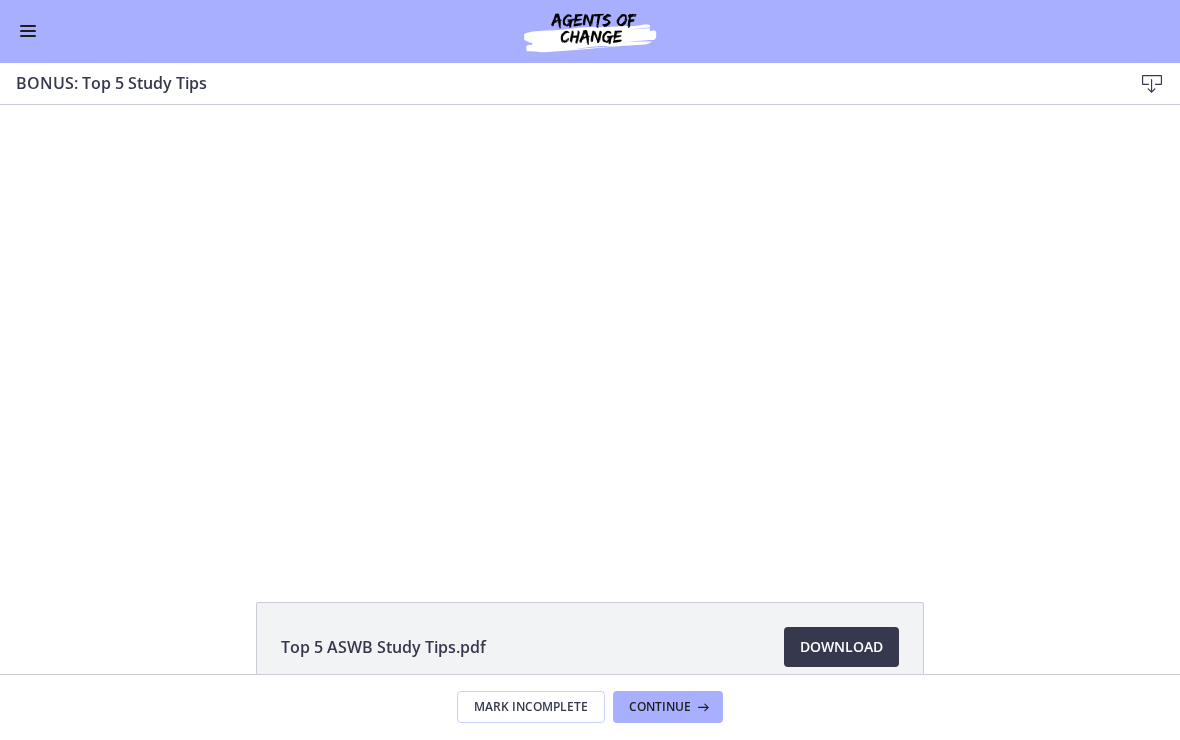 scroll, scrollTop: 0, scrollLeft: 0, axis: both 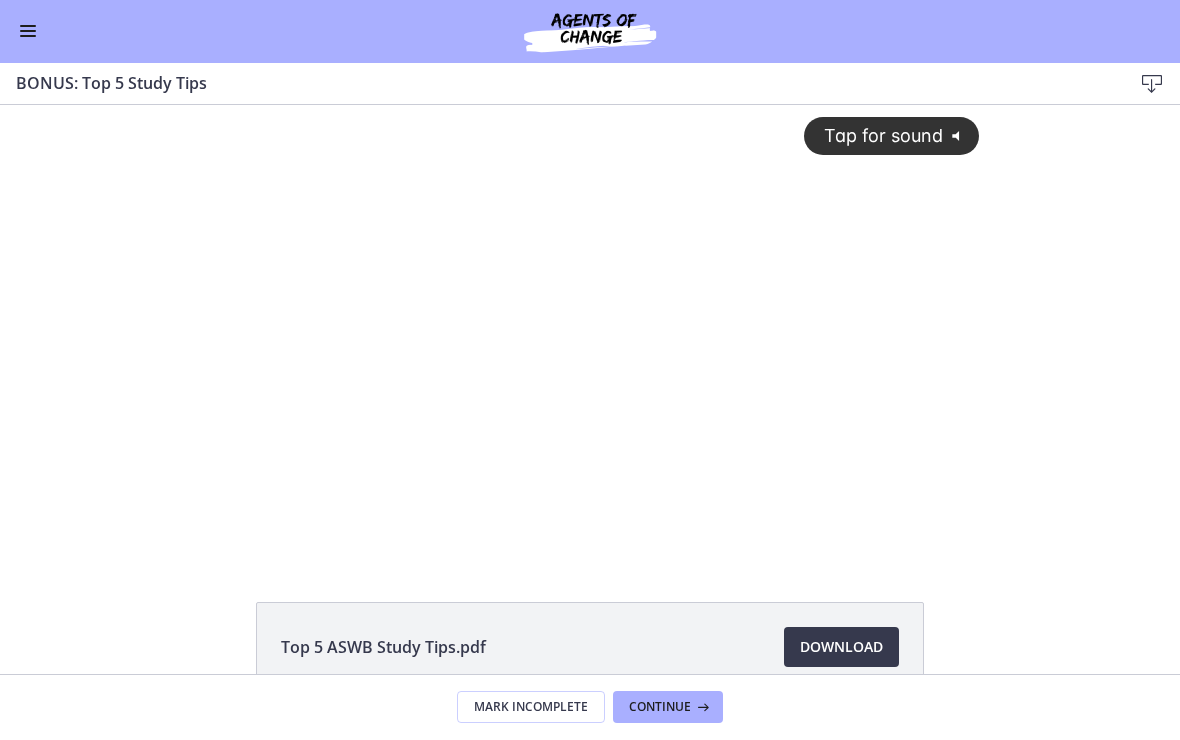 click on "Tap for sound
@keyframes VOLUME_SMALL_WAVE_FLASH {
0% { opacity: 0; }
33% { opacity: 1; }
66% { opacity: 1; }
100% { opacity: 0; }
}
@keyframes VOLUME_LARGE_WAVE_FLASH {
0% { opacity: 0; }
33% { opacity: 1; }
66% { opacity: 1; }
100% { opacity: 0; }
}
.volume__small-wave {
animation: VOLUME_SMALL_WAVE_FLASH 2s infinite;
opacity: 0;
}
.volume__large-wave {
animation: VOLUME_LARGE_WAVE_FLASH 2s infinite .3s;
opacity: 0;
}" at bounding box center [590, 314] 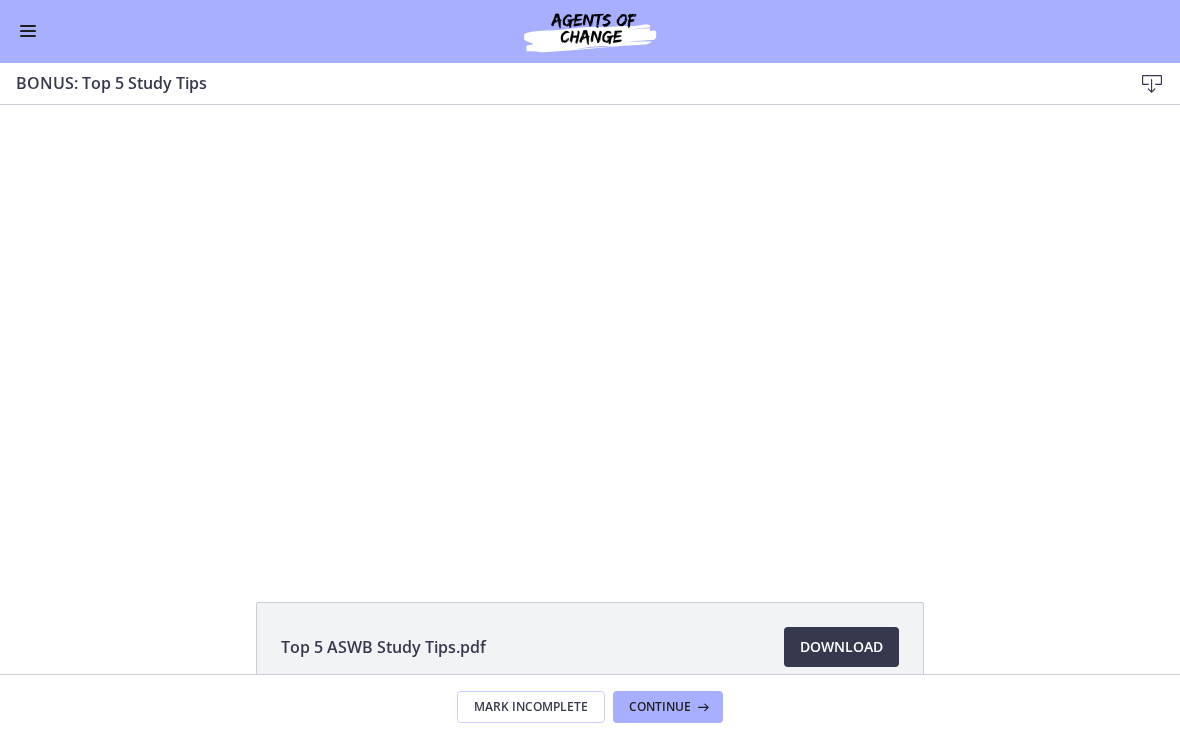 click at bounding box center [590, 330] 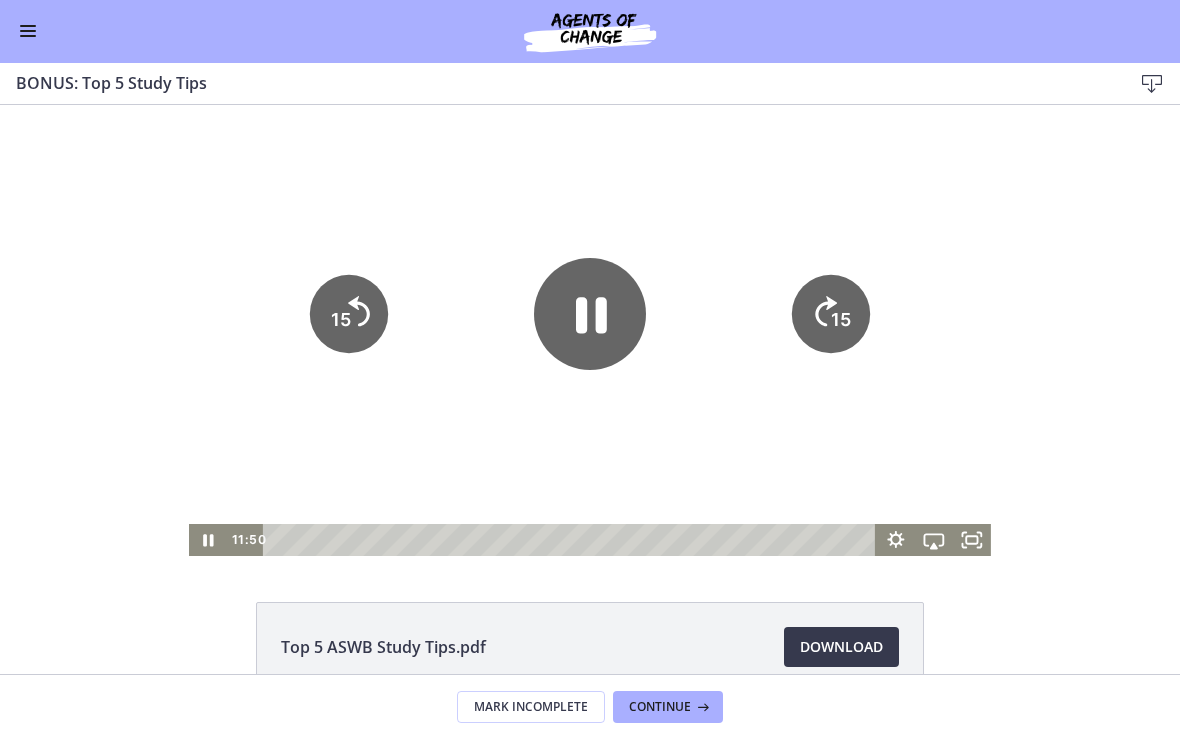 click on "Continue" at bounding box center [660, 708] 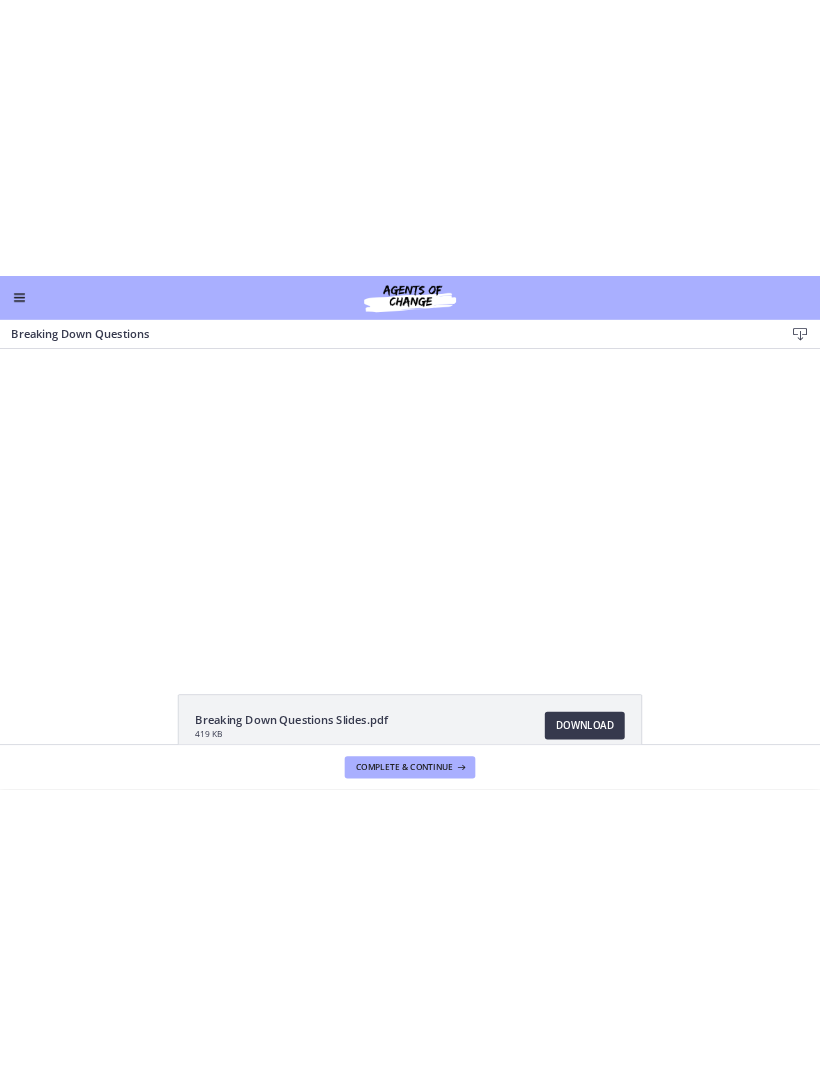 scroll, scrollTop: 0, scrollLeft: 0, axis: both 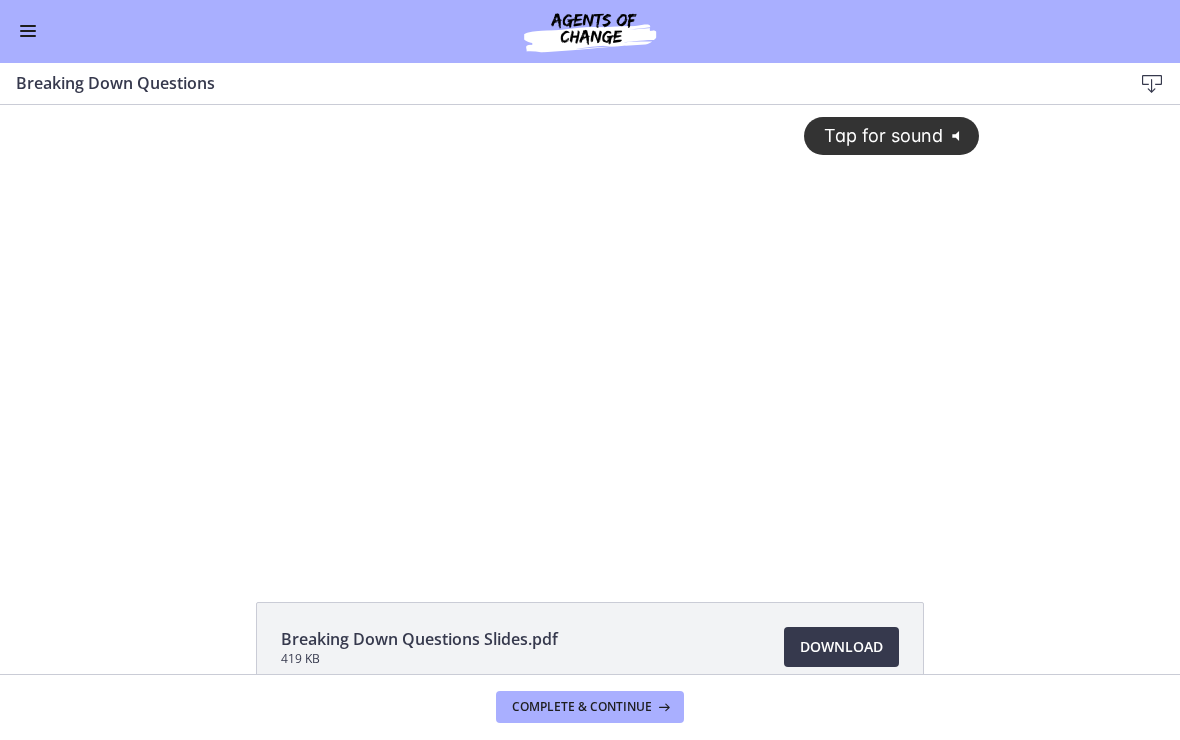 click on "Tap for sound
@keyframes VOLUME_SMALL_WAVE_FLASH {
0% { opacity: 0; }
33% { opacity: 1; }
66% { opacity: 1; }
100% { opacity: 0; }
}
@keyframes VOLUME_LARGE_WAVE_FLASH {
0% { opacity: 0; }
33% { opacity: 1; }
66% { opacity: 1; }
100% { opacity: 0; }
}
.volume__small-wave {
animation: VOLUME_SMALL_WAVE_FLASH 2s infinite;
opacity: 0;
}
.volume__large-wave {
animation: VOLUME_LARGE_WAVE_FLASH 2s infinite .3s;
opacity: 0;
}" at bounding box center (590, 314) 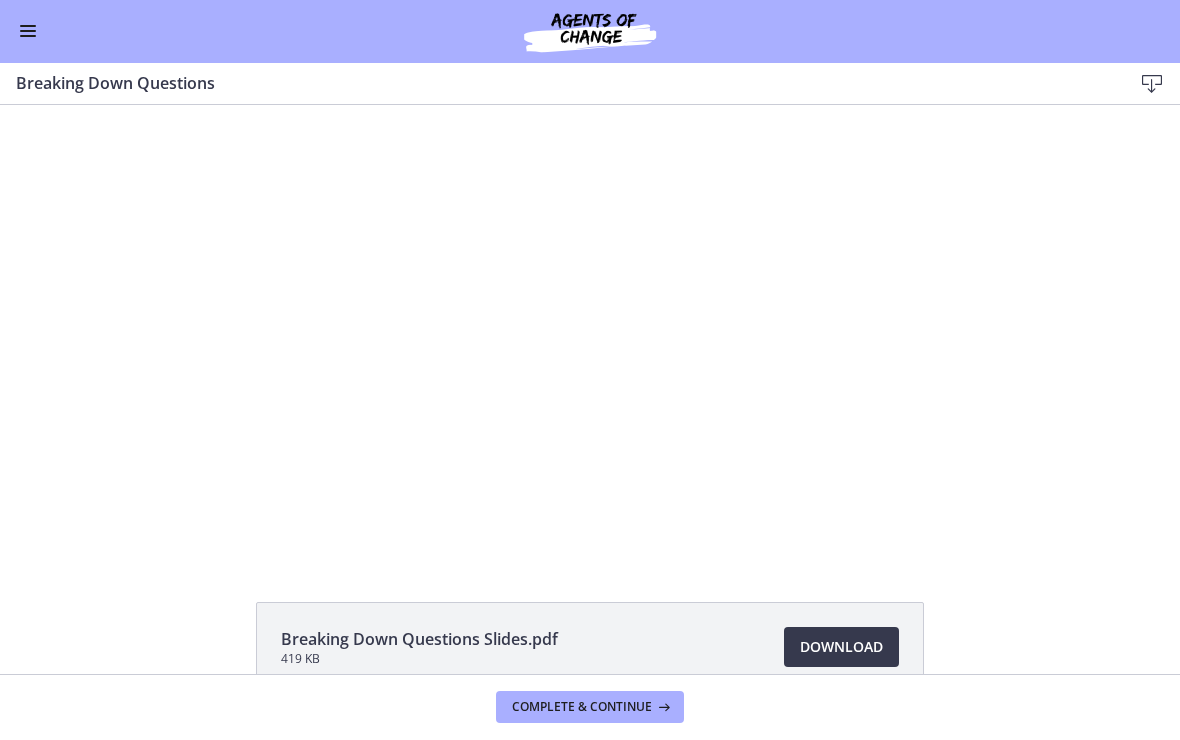 click at bounding box center (590, 330) 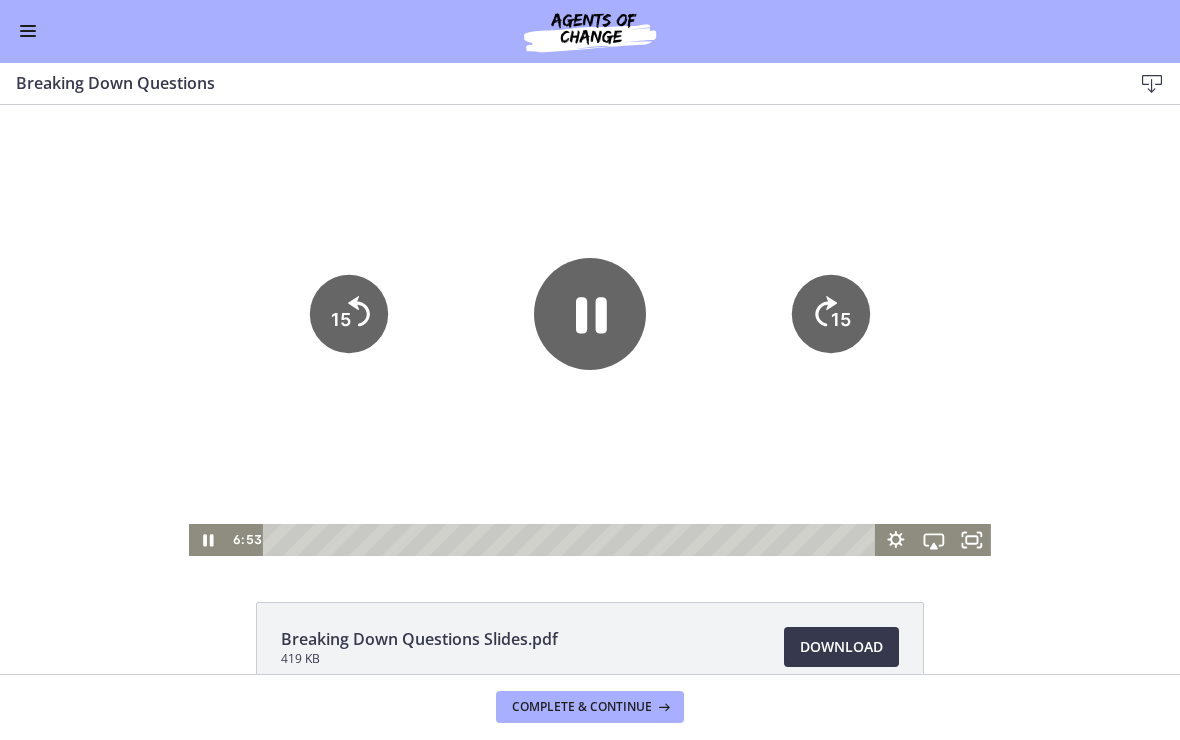 click 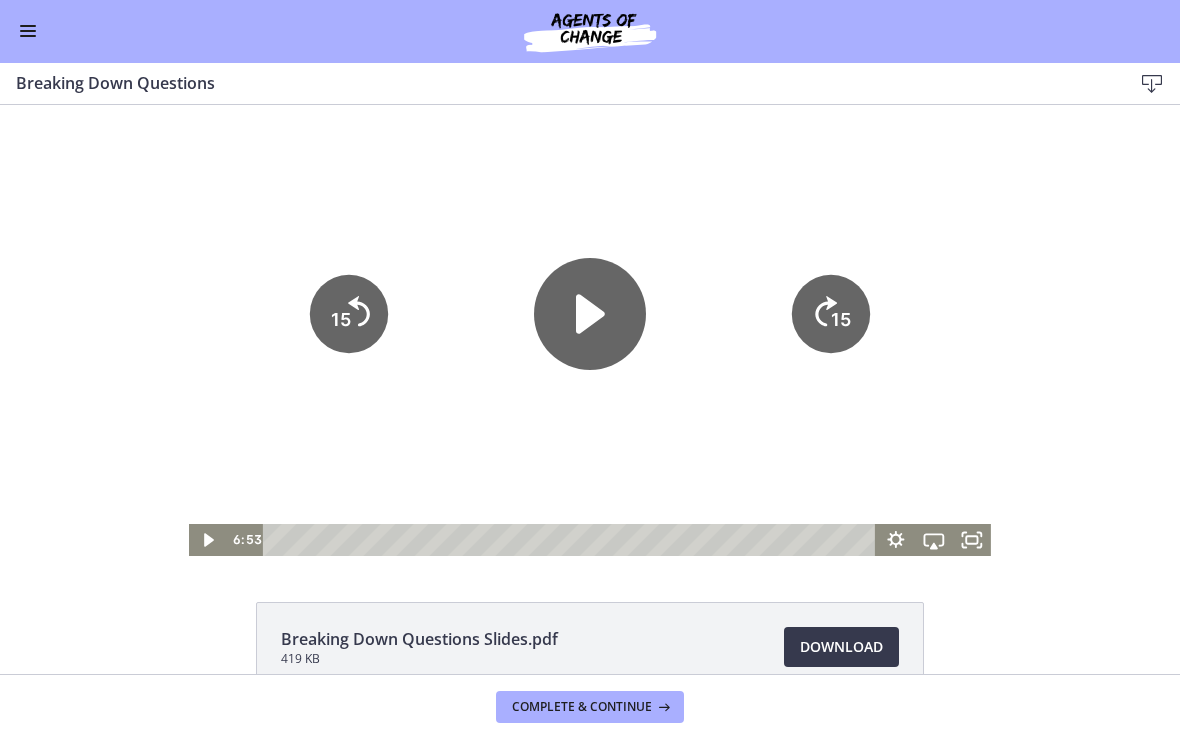 click 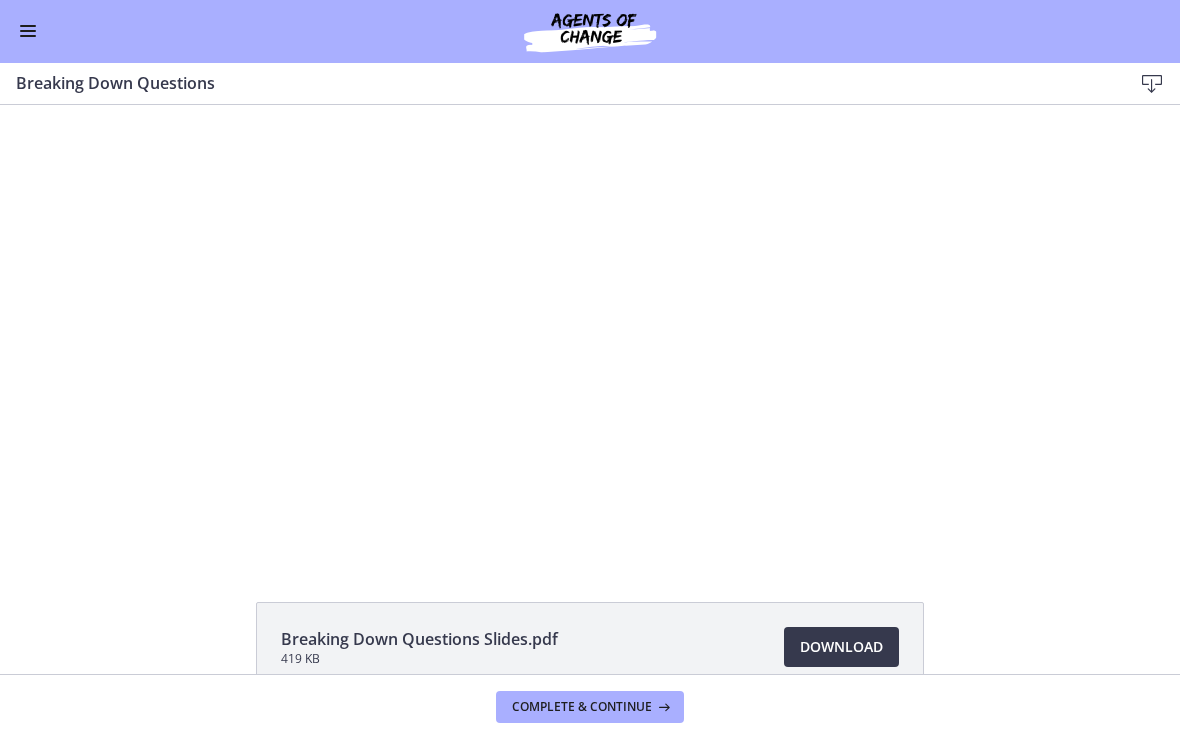 click at bounding box center [590, 330] 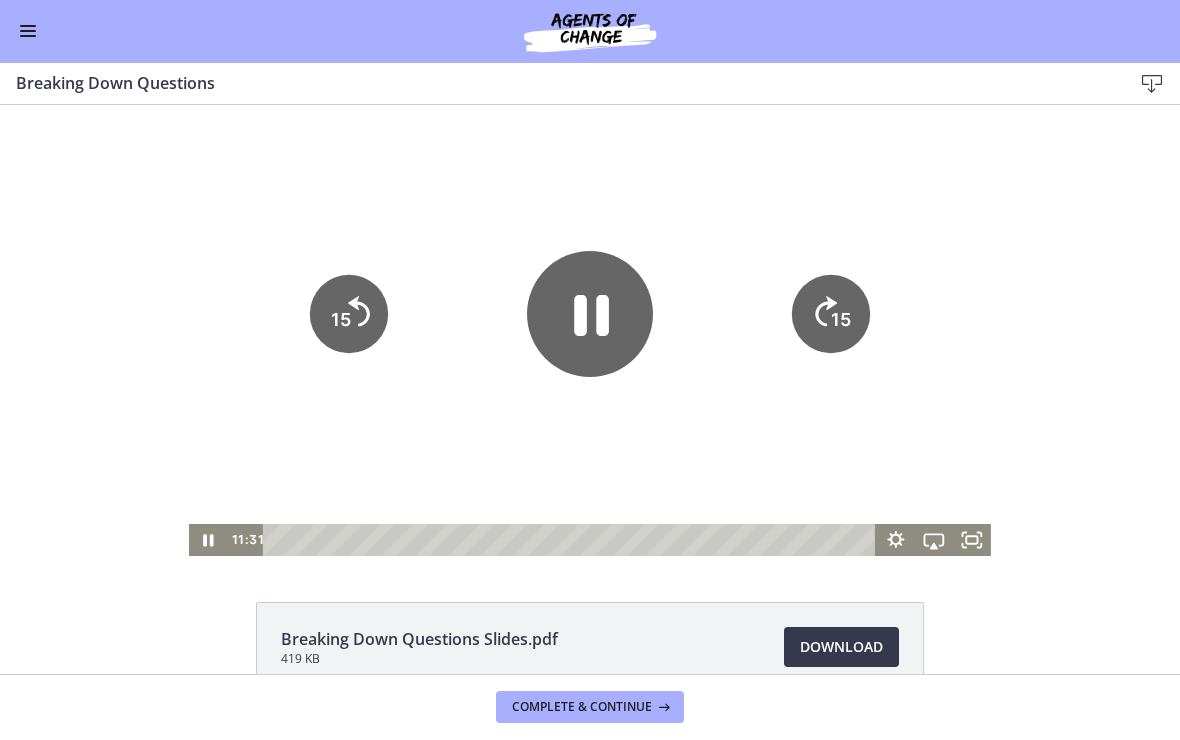 click 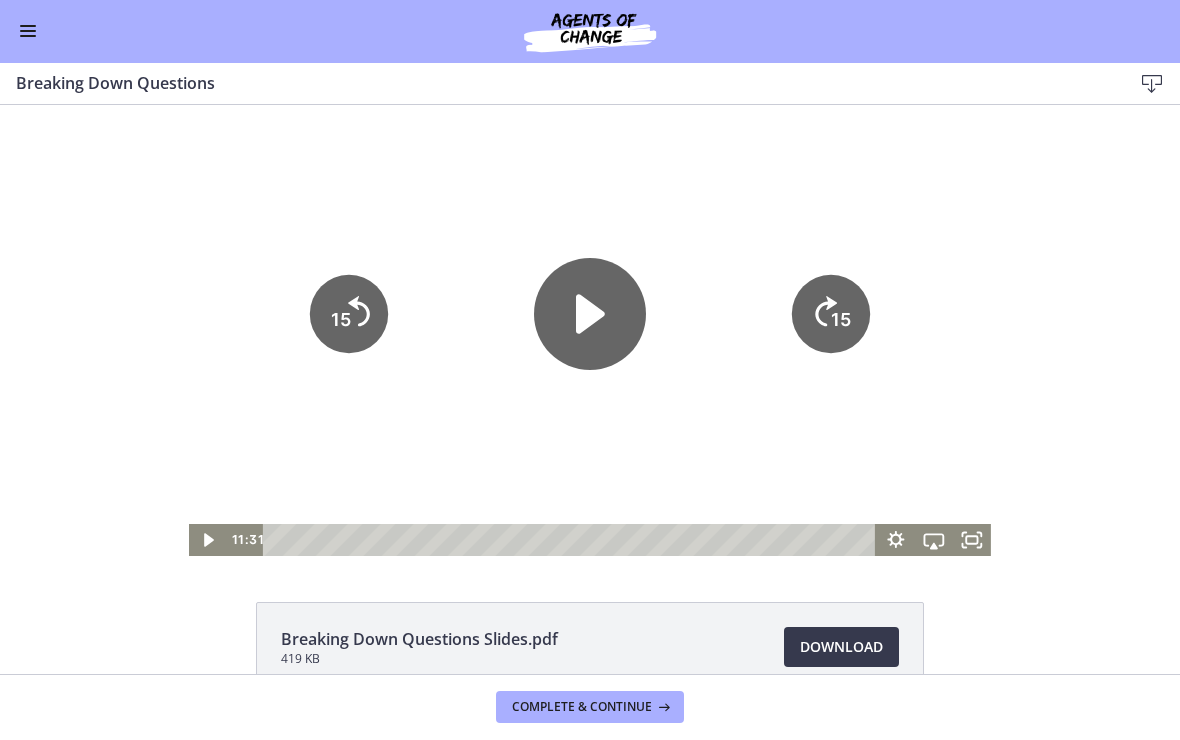 click 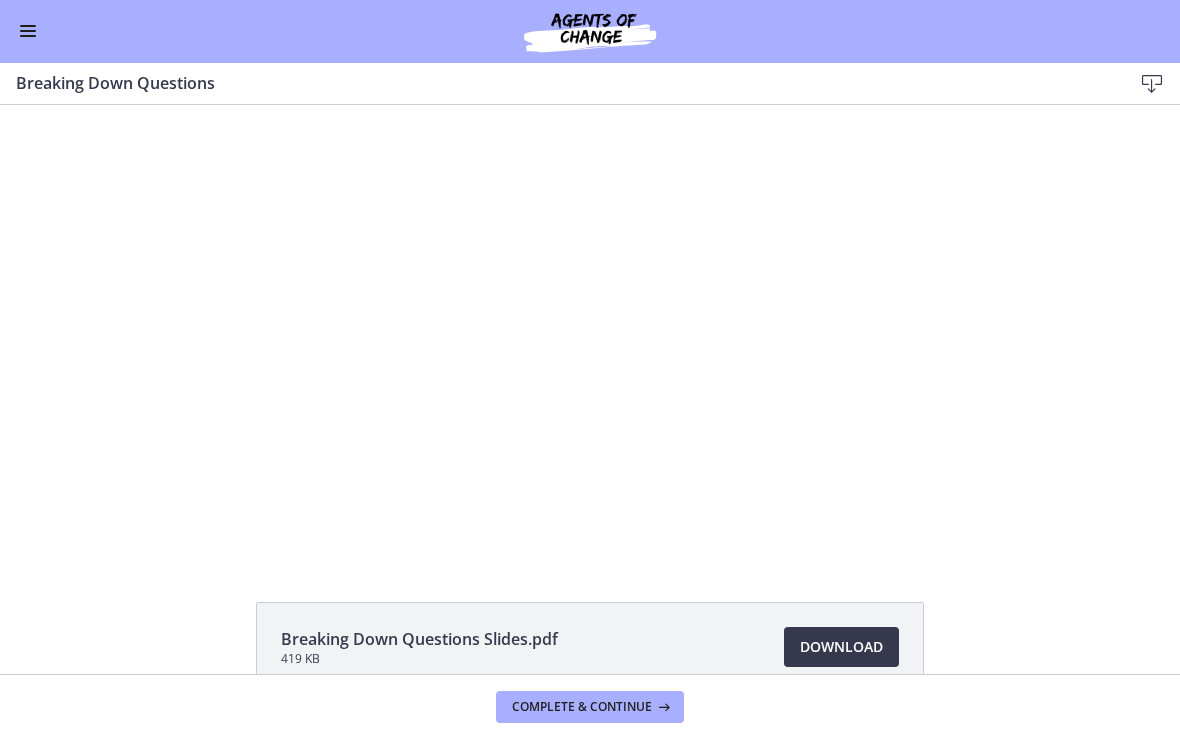 click at bounding box center (590, 330) 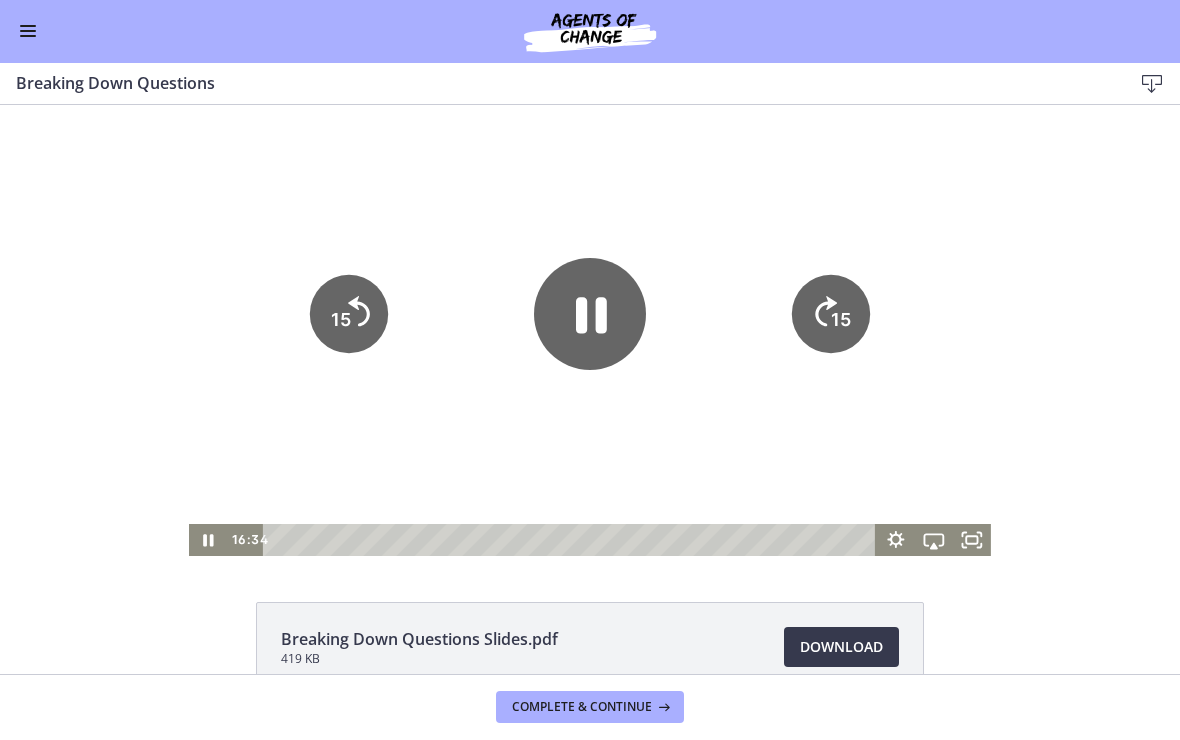 click on "15" 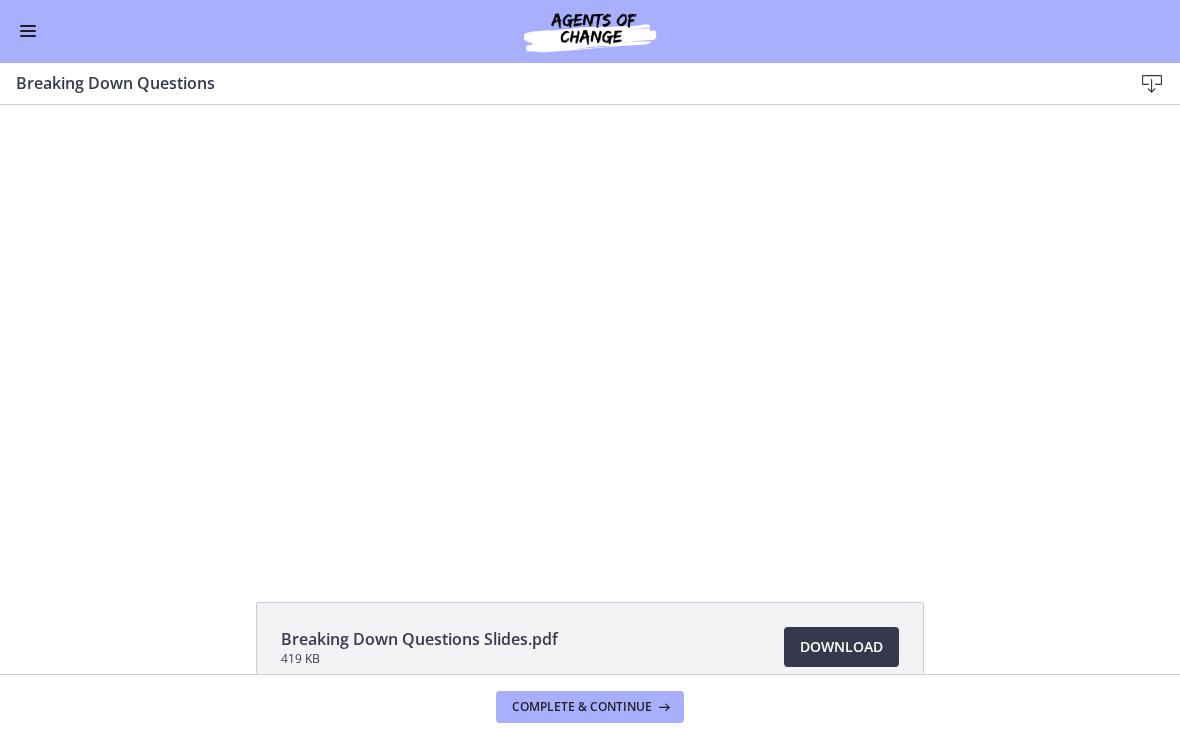 click on "Breaking Down Questions Slides.pdf
419 KB
Download
Opens in a new window" 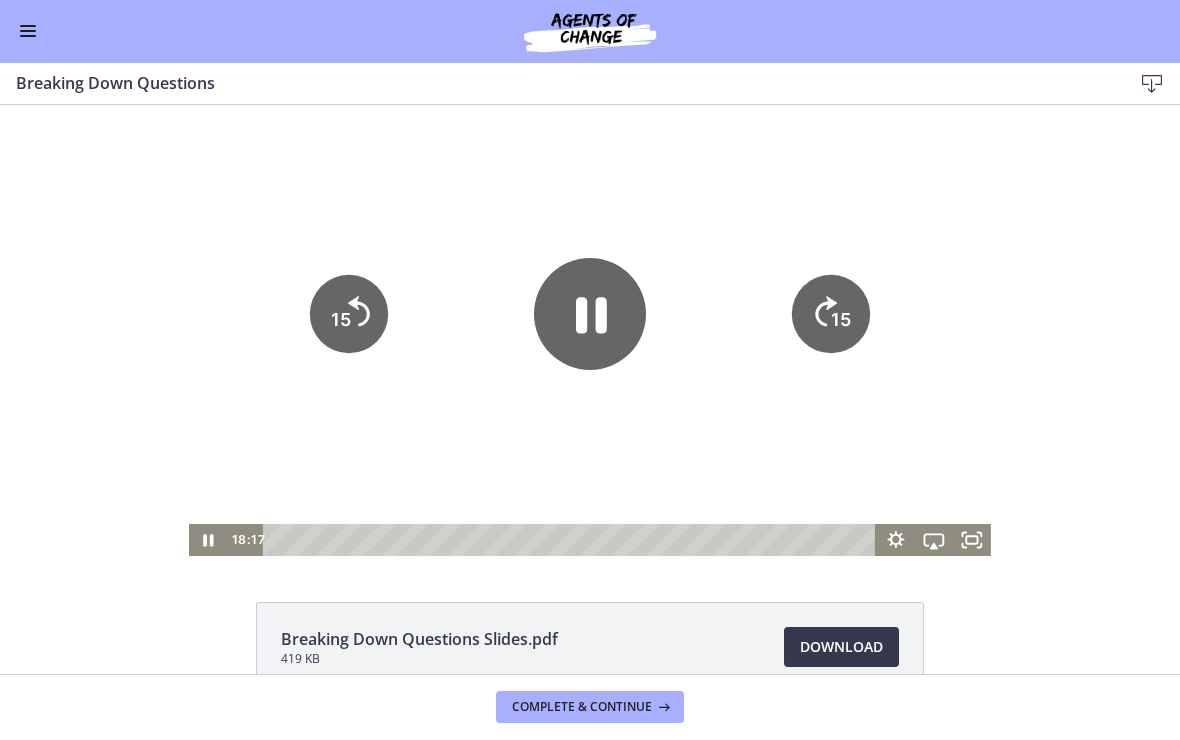 click 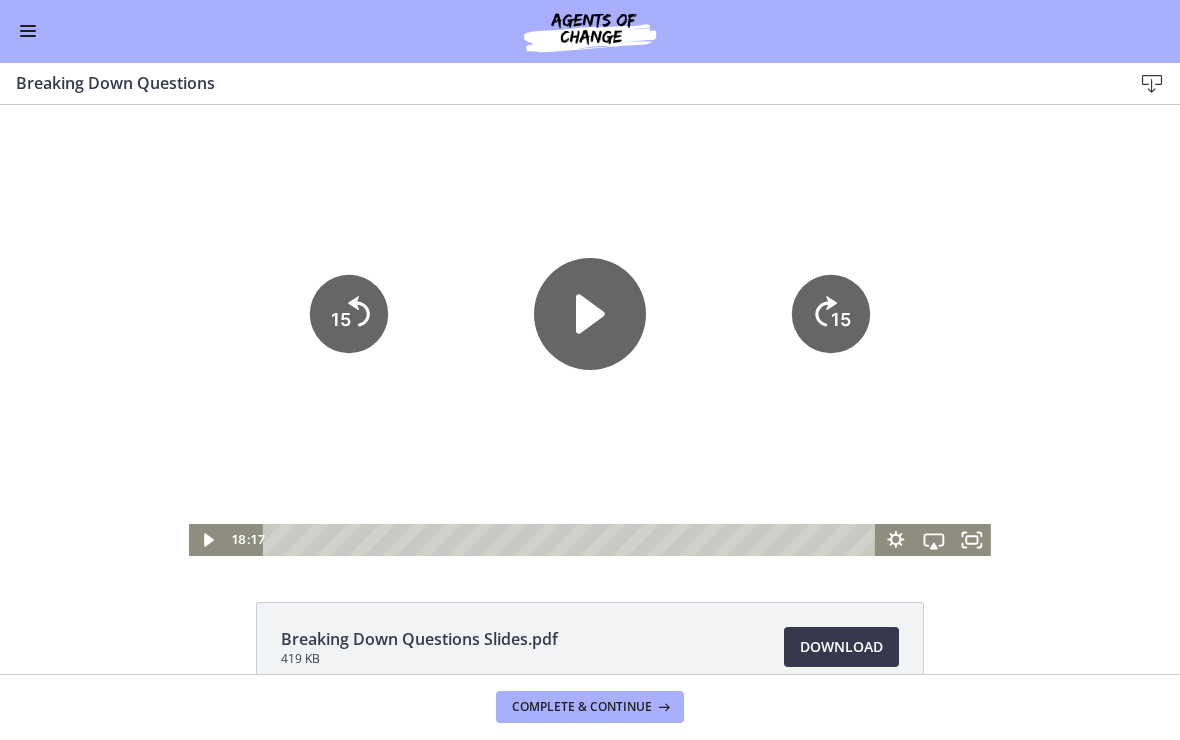 click 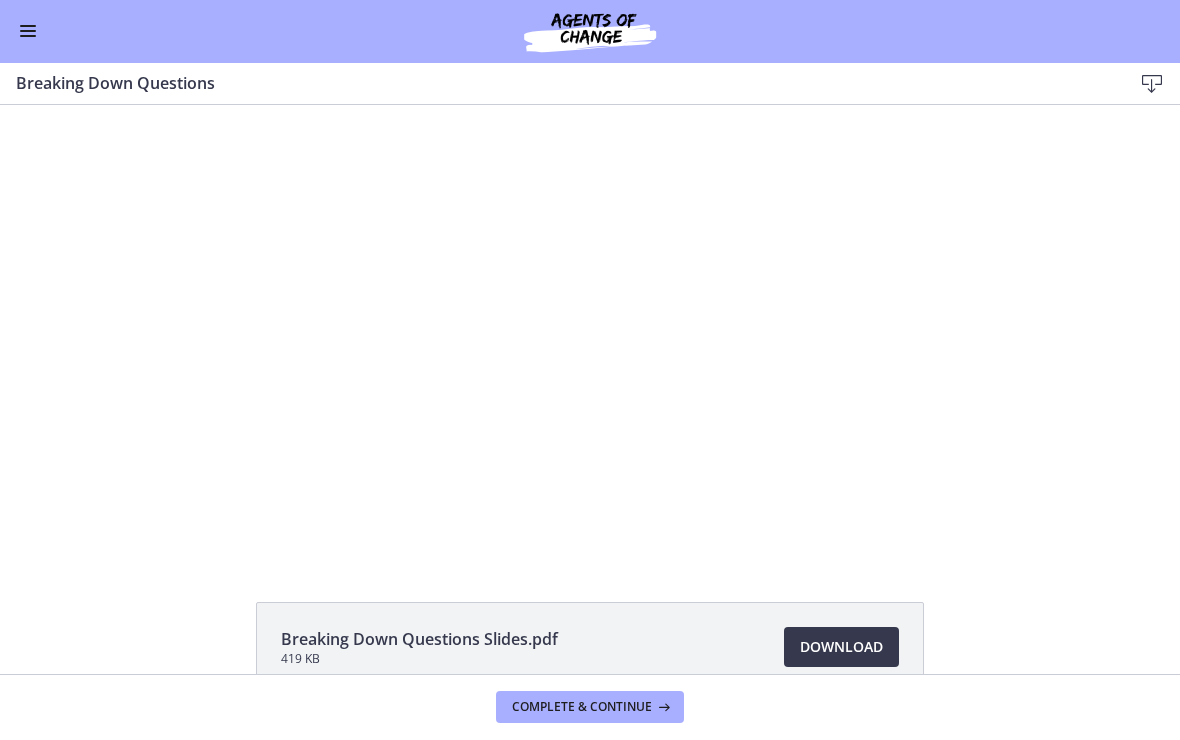 click at bounding box center [590, 330] 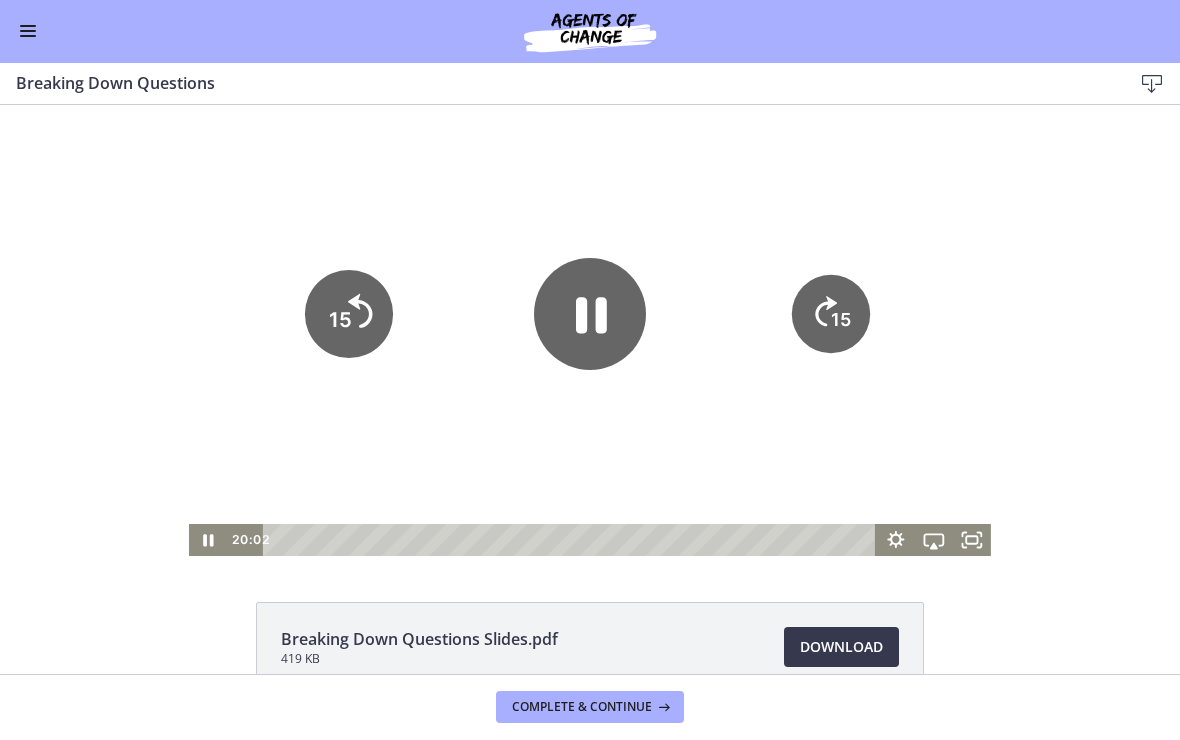 click on "15" 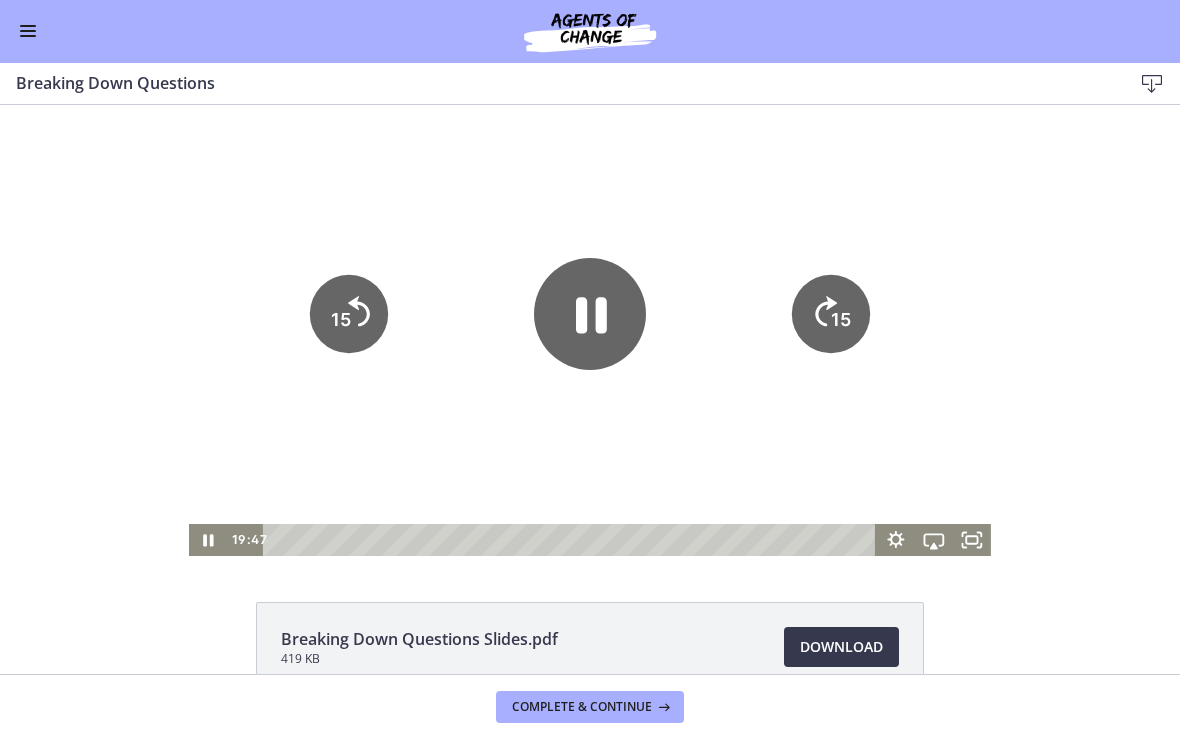 click 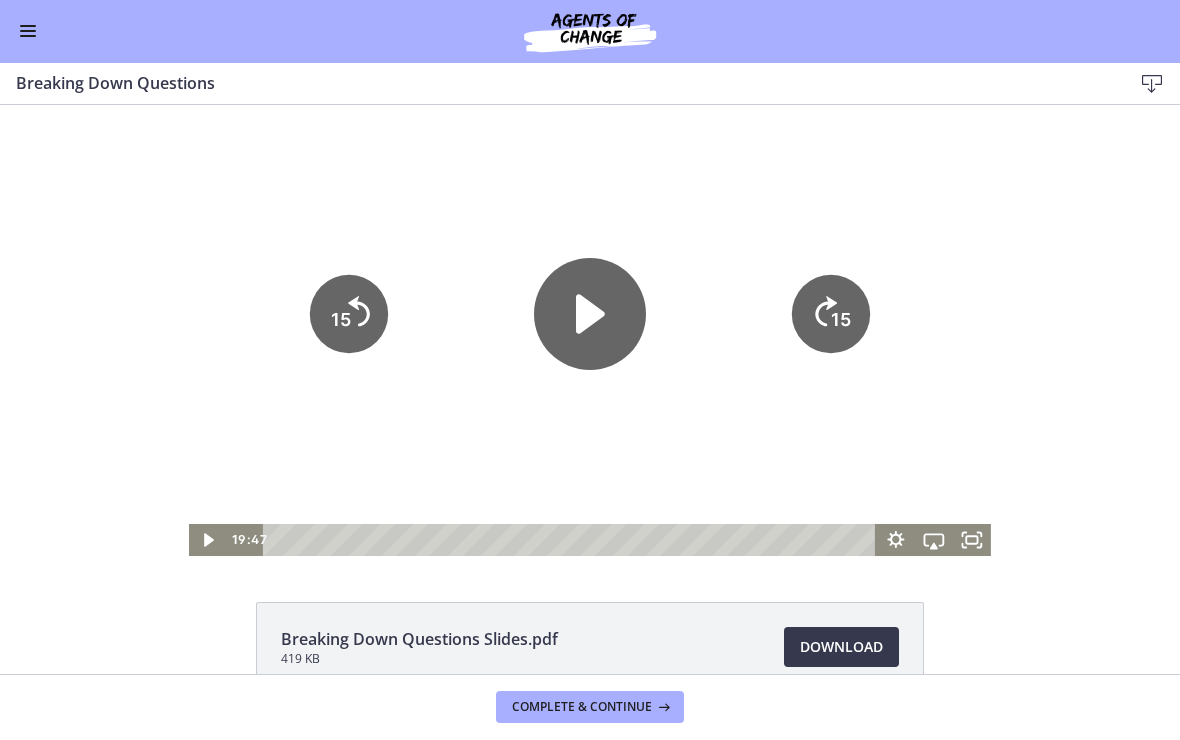 click 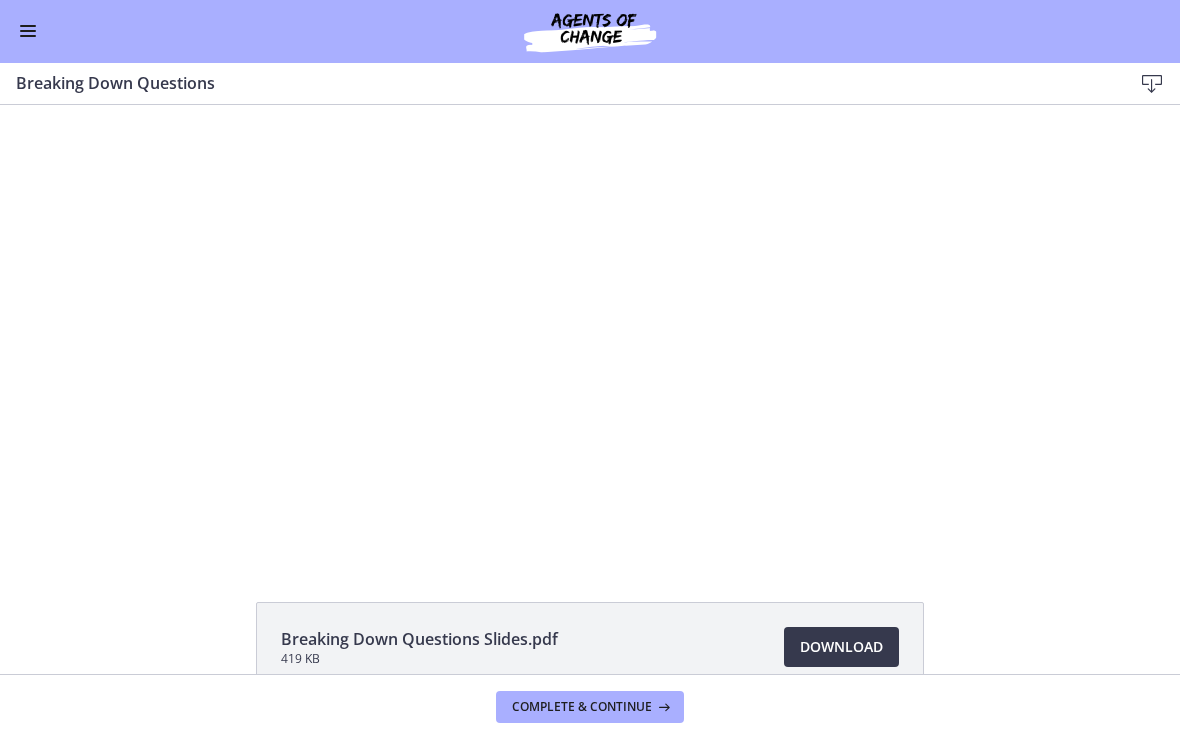 click on "Download
Opens in a new window" at bounding box center (841, 648) 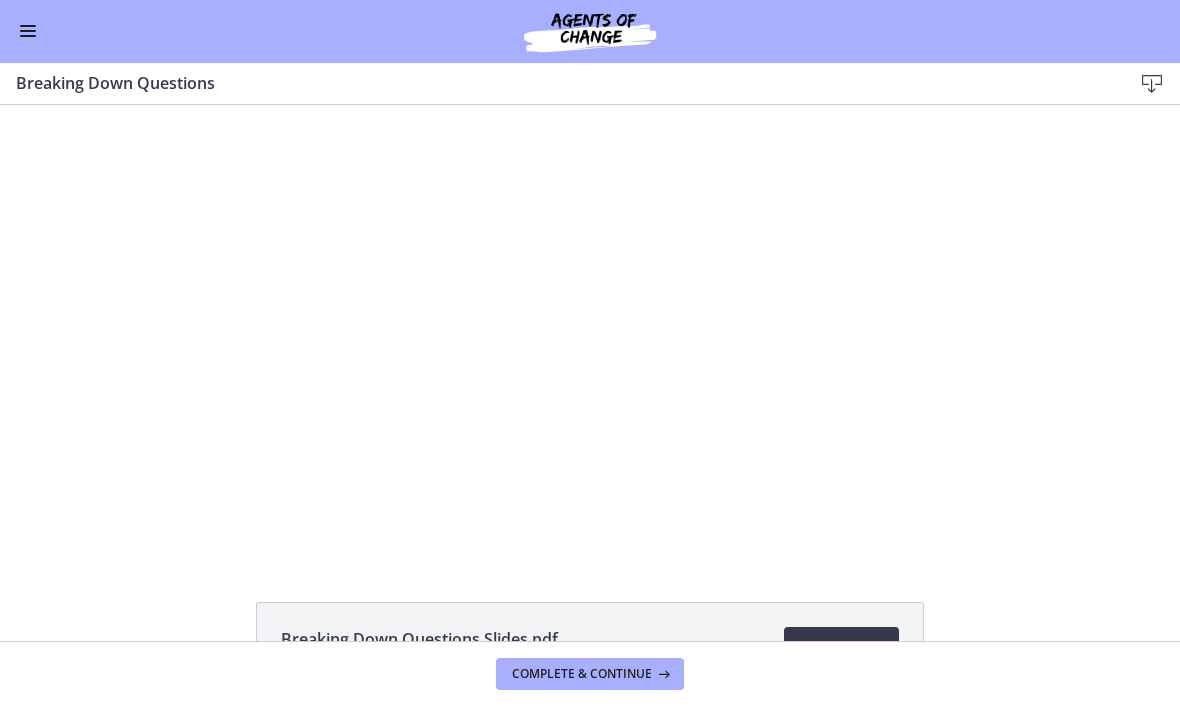 click at bounding box center [590, 330] 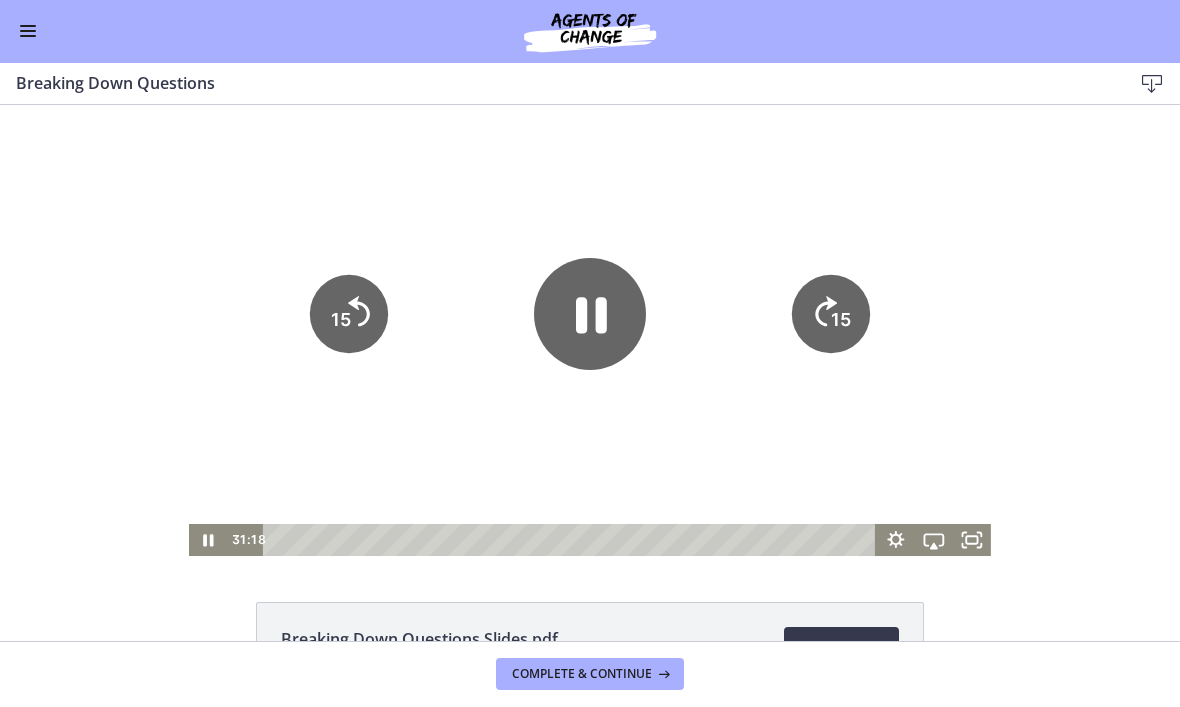 click 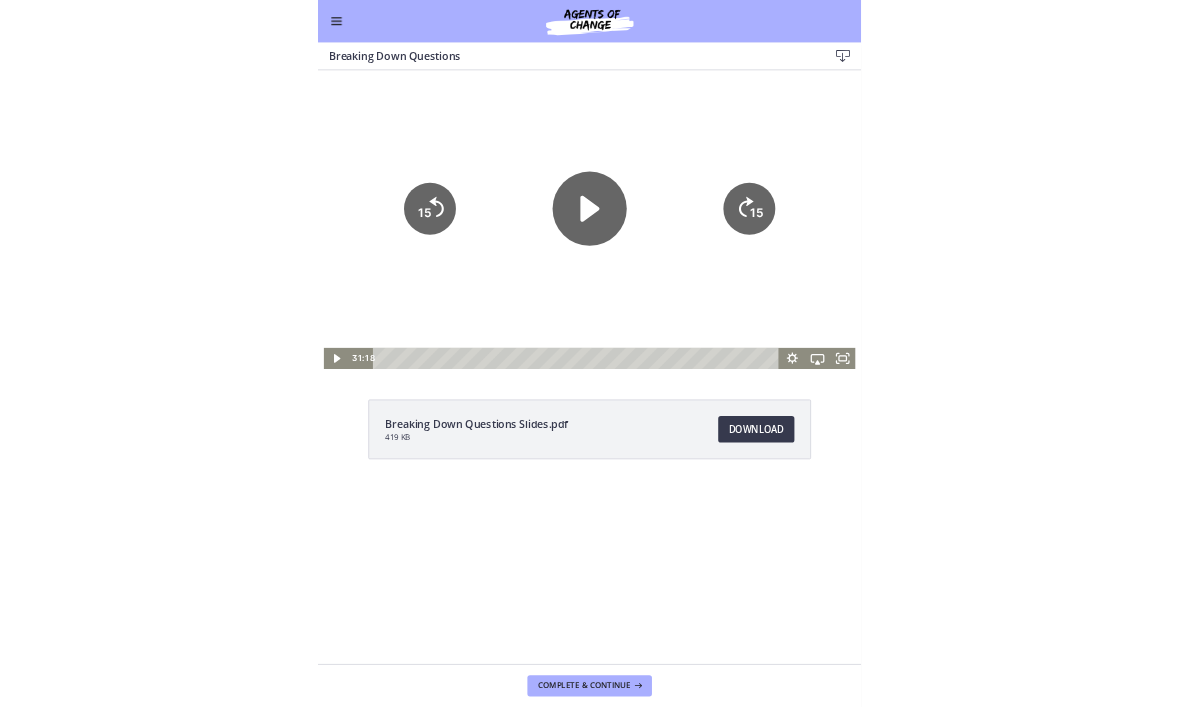scroll, scrollTop: 596, scrollLeft: 0, axis: vertical 